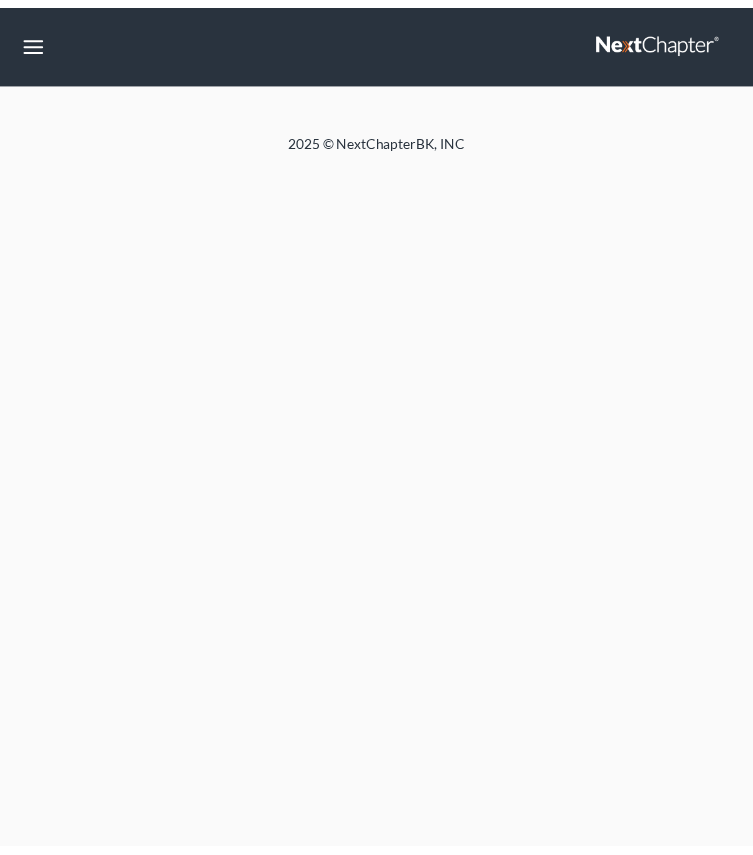 scroll, scrollTop: 0, scrollLeft: 0, axis: both 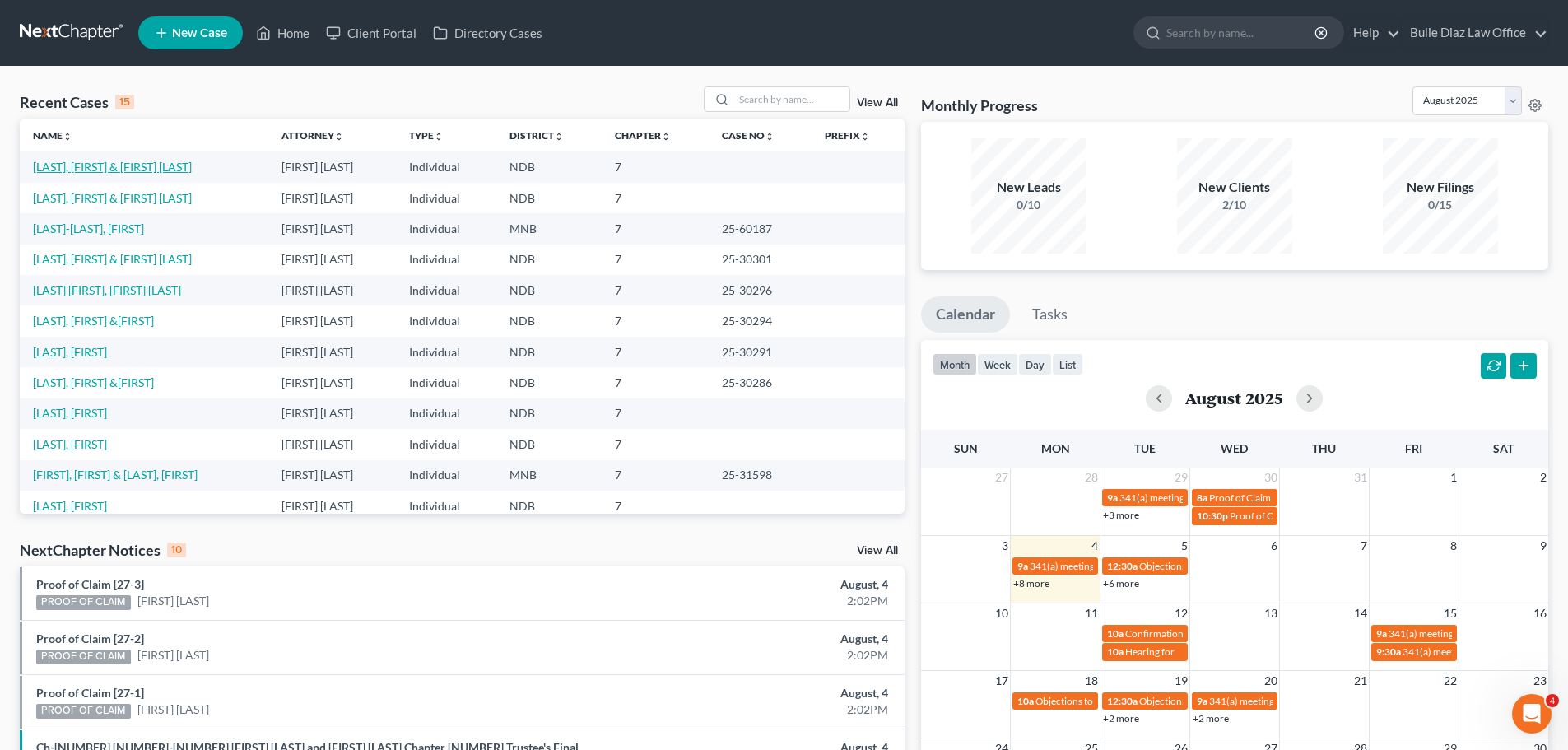 click on "[LAST], [FIRST] & [LAST], [FIRST]" at bounding box center [112, 166] 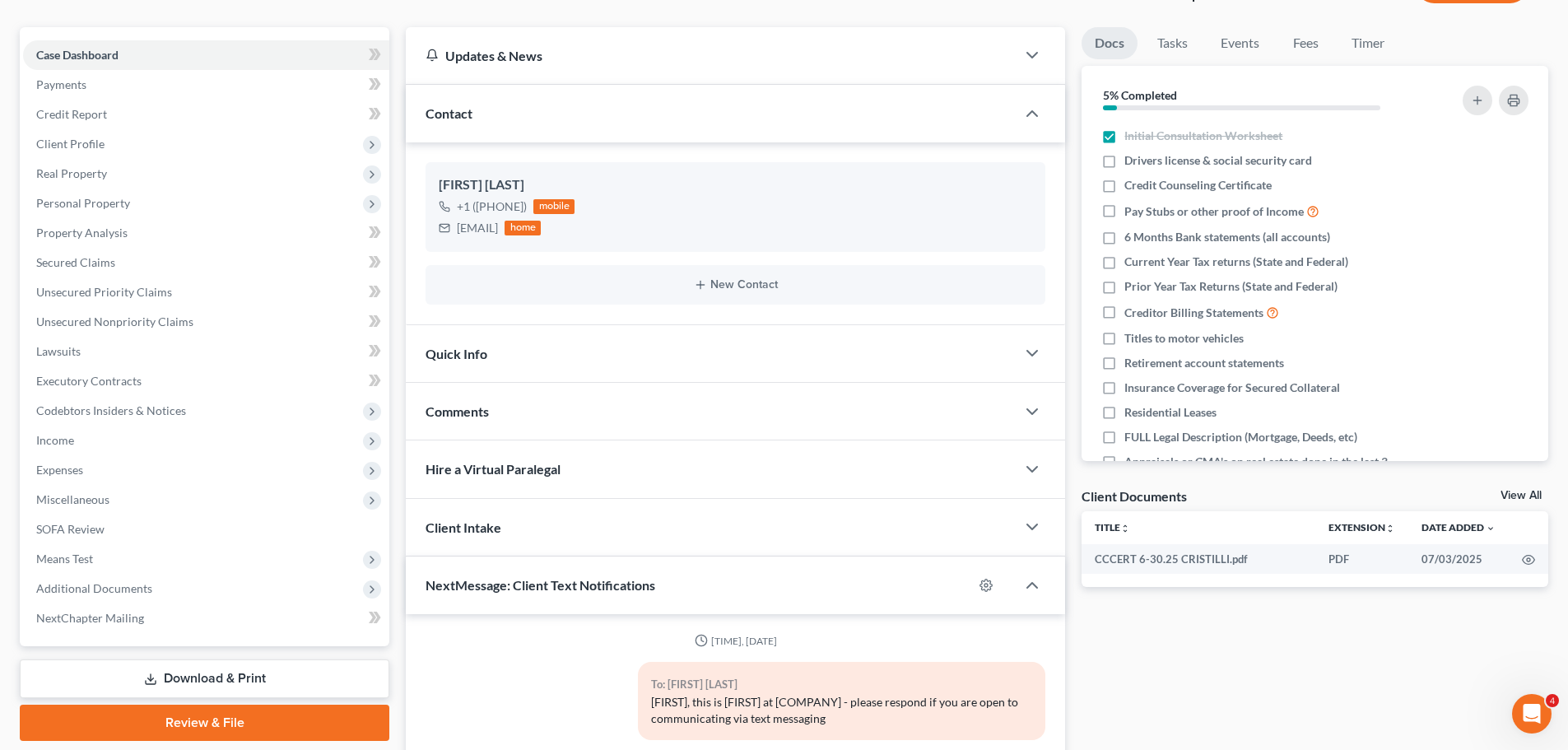 scroll, scrollTop: 0, scrollLeft: 0, axis: both 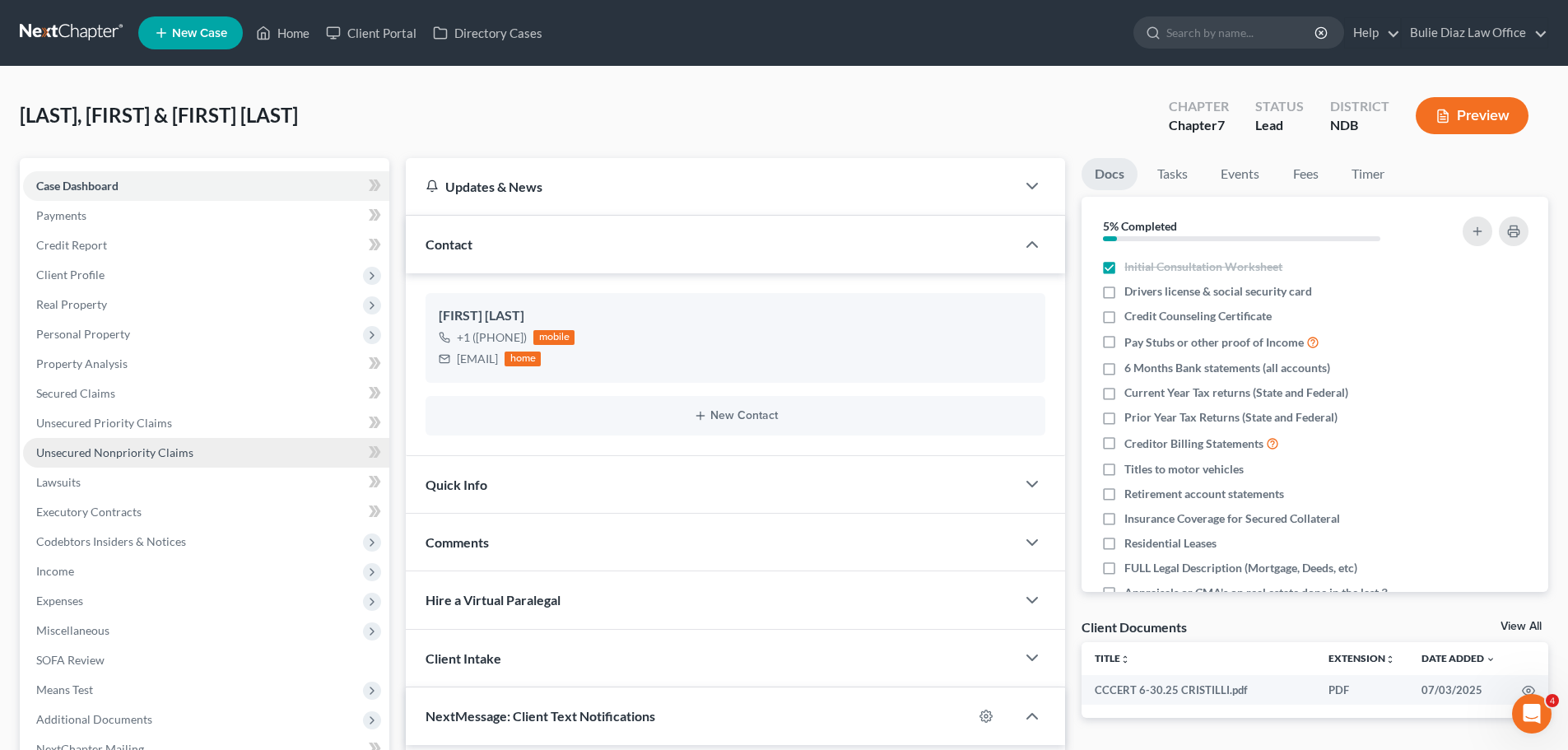 click on "Unsecured Nonpriority Claims" at bounding box center [114, 452] 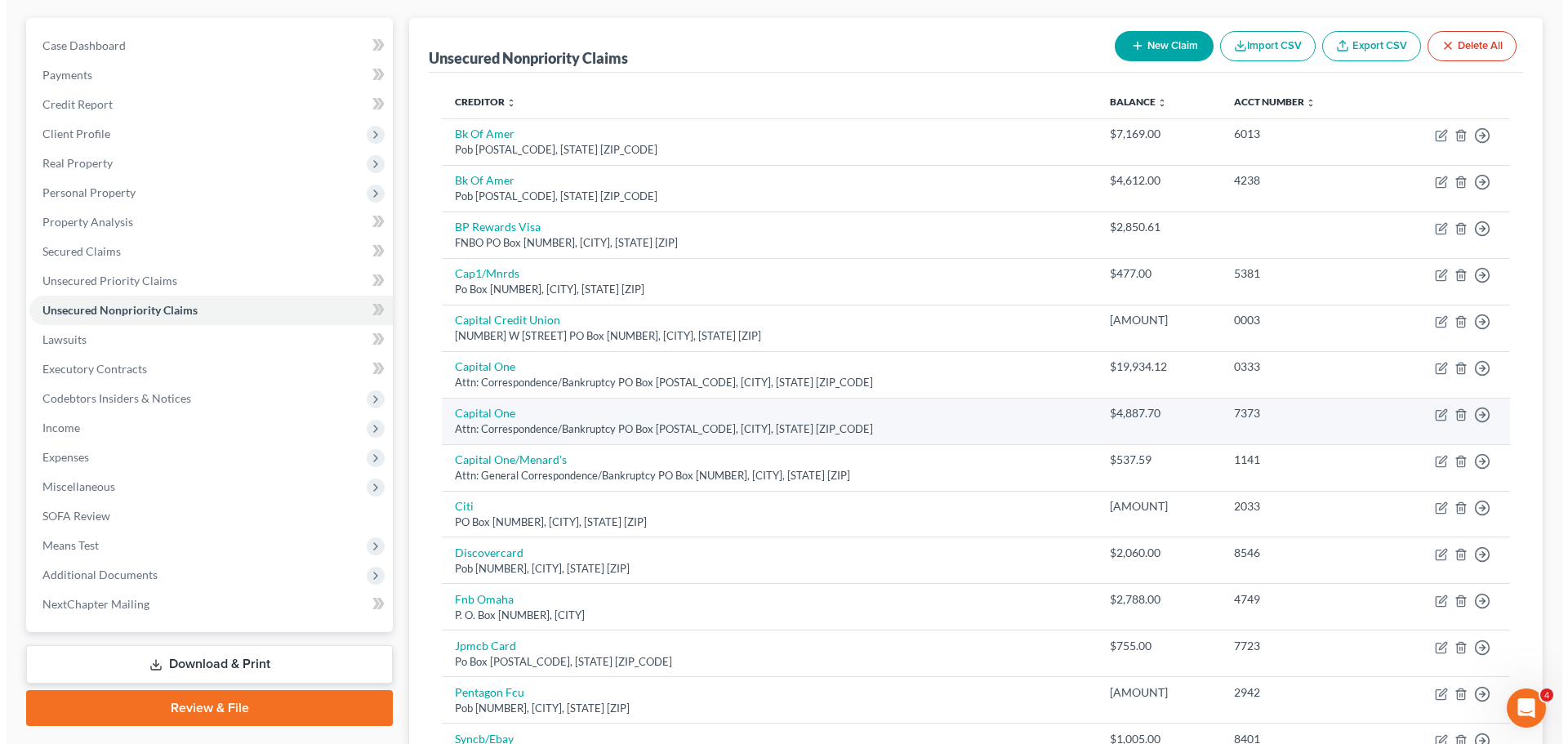 scroll, scrollTop: 26, scrollLeft: 0, axis: vertical 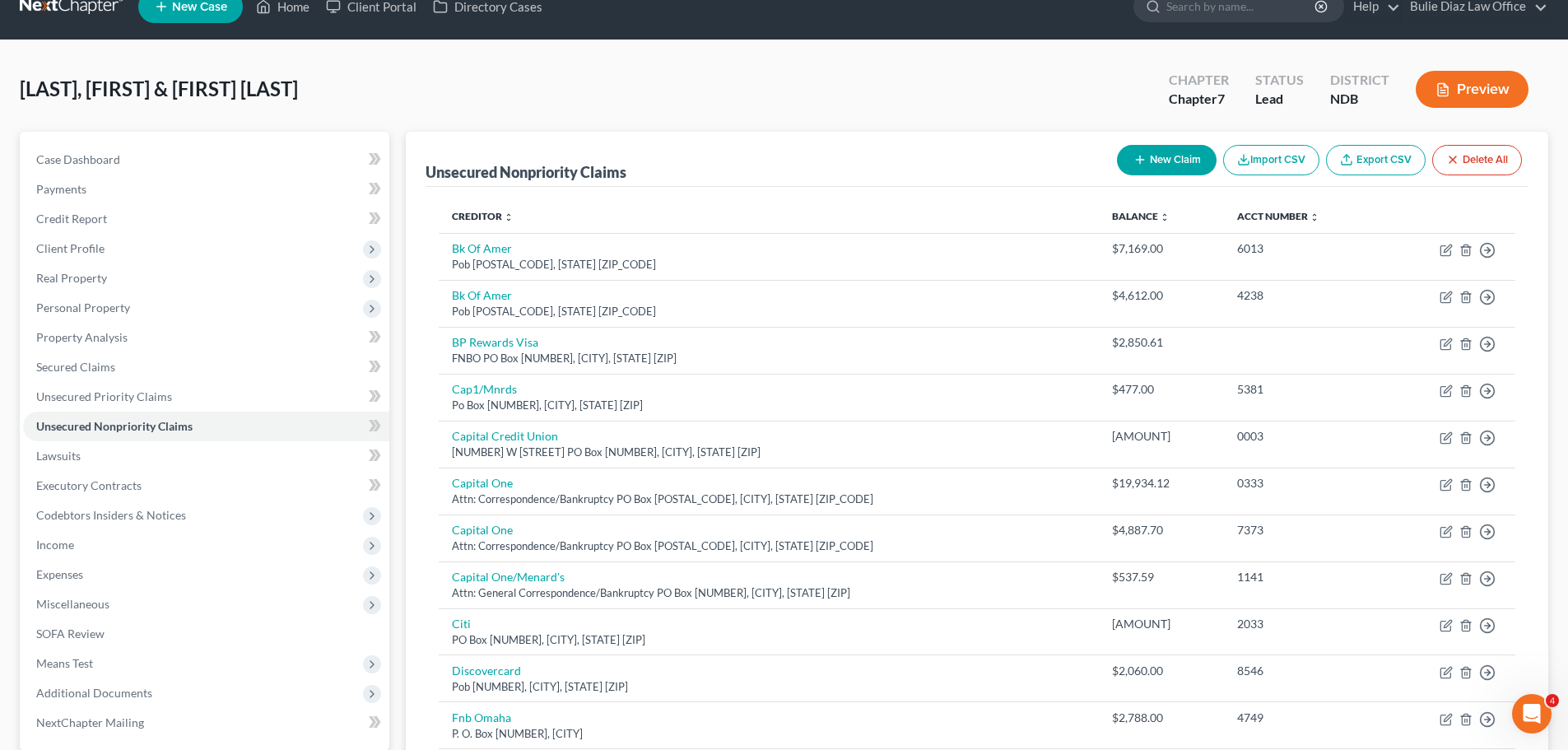 click on "New Claim" at bounding box center [1166, 160] 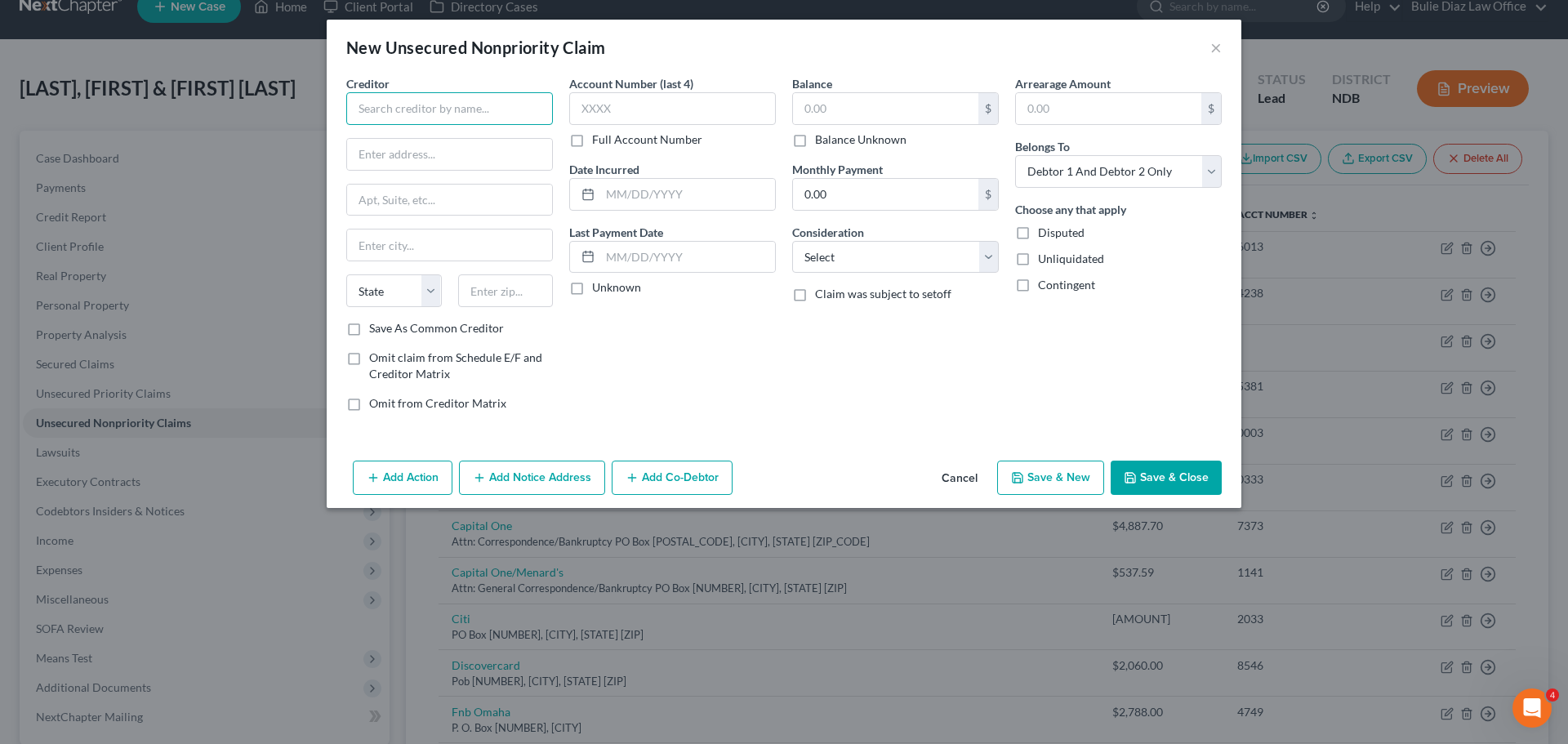 click at bounding box center [449, 109] 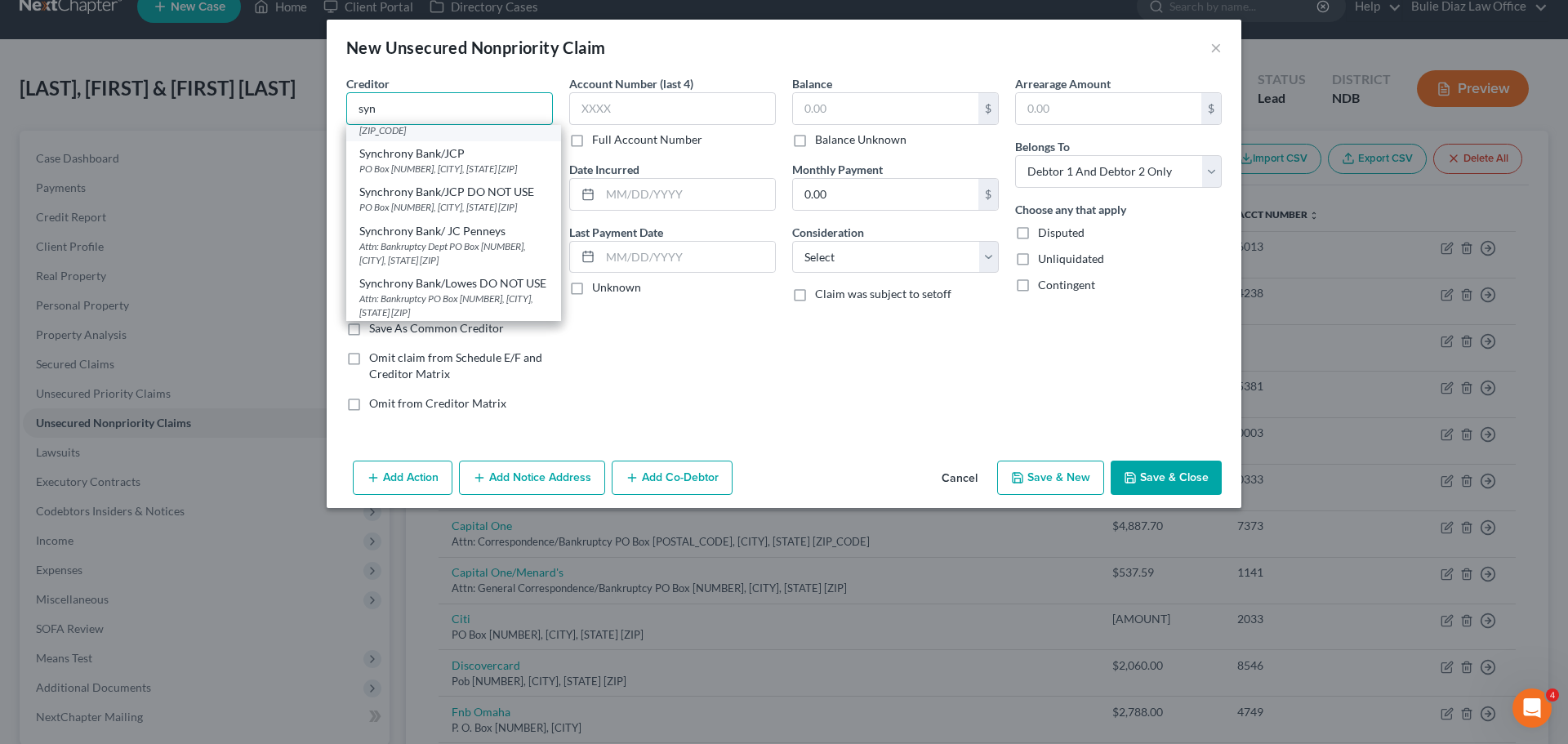 scroll, scrollTop: 1062, scrollLeft: 0, axis: vertical 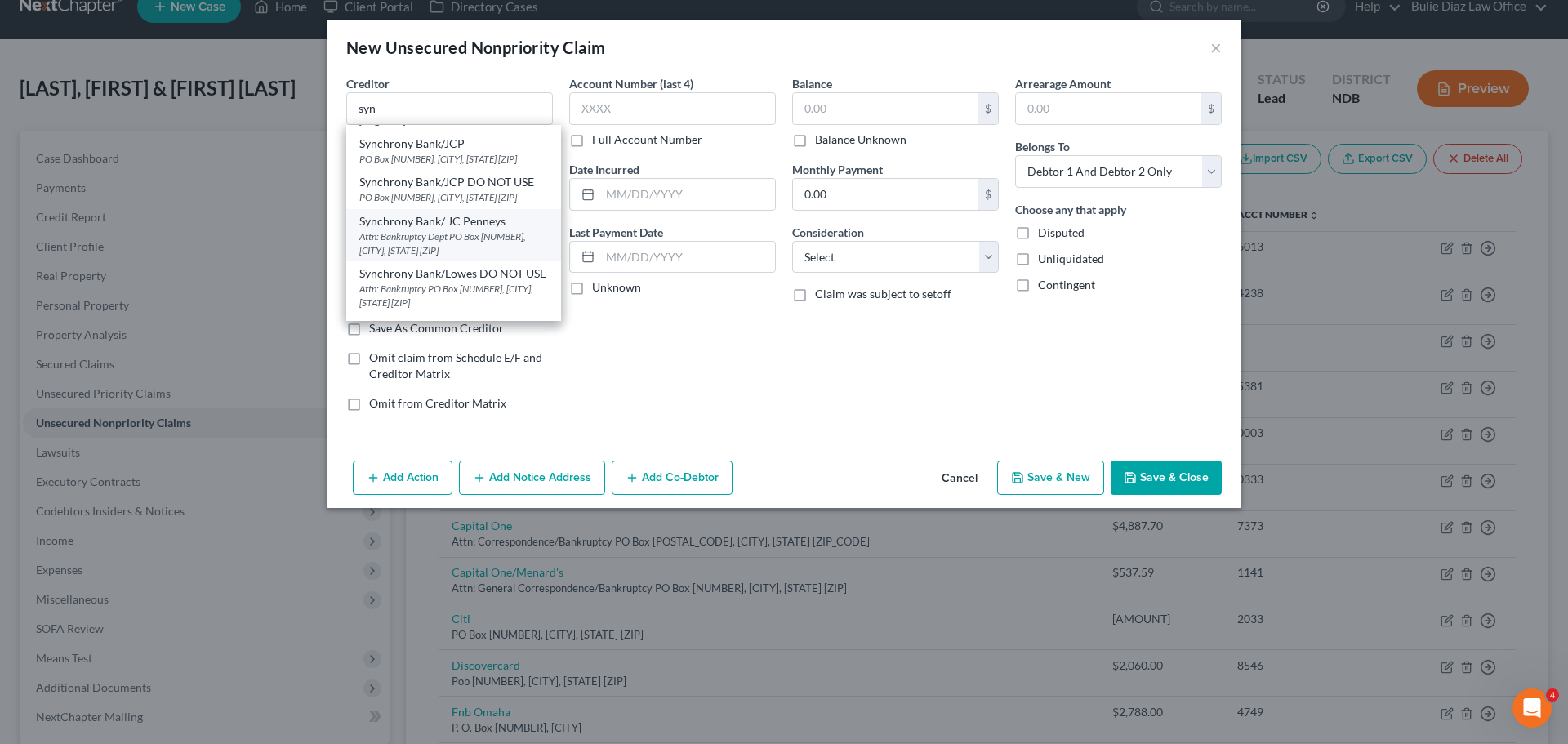 click on "Attn: Bankruptcy Dept PO Box 965060, Orlando, FL 32896-0000" at bounding box center [453, 243] 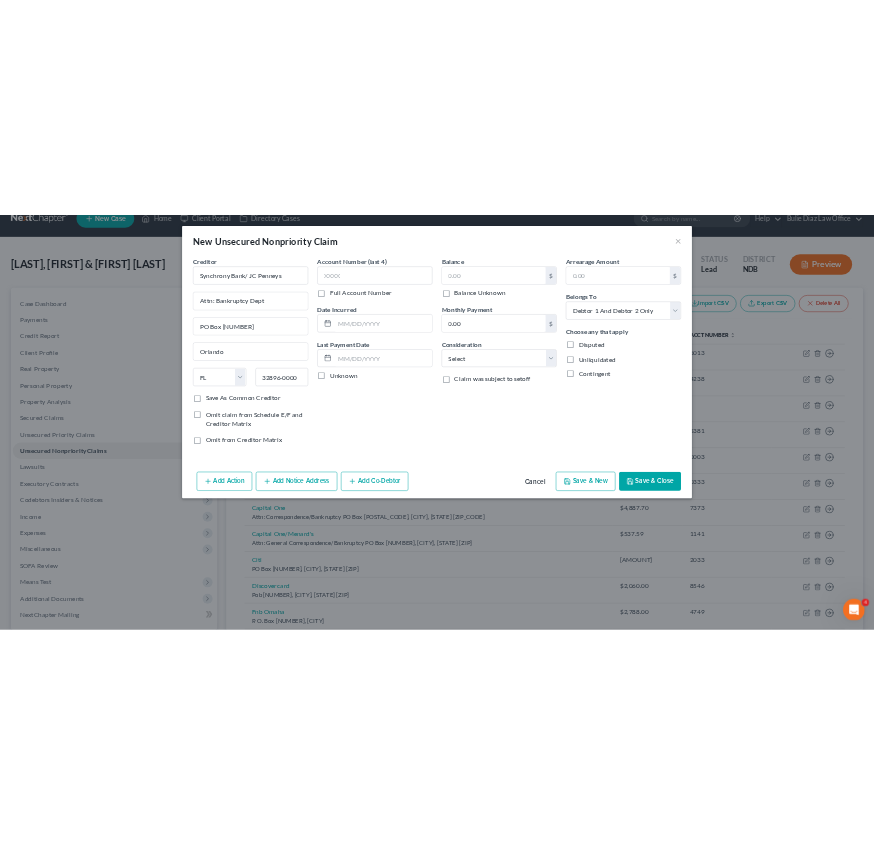 scroll, scrollTop: 0, scrollLeft: 0, axis: both 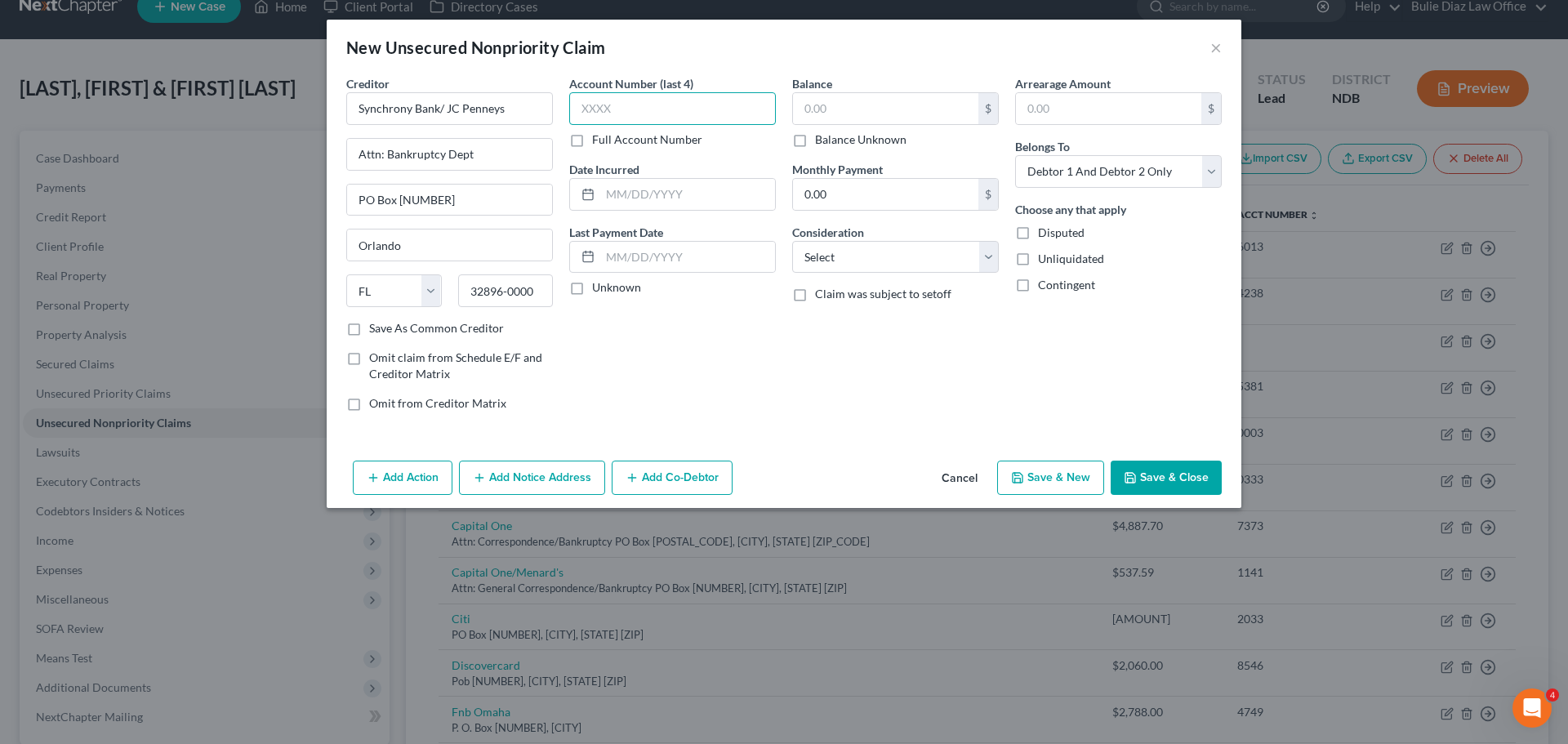 click at bounding box center [672, 109] 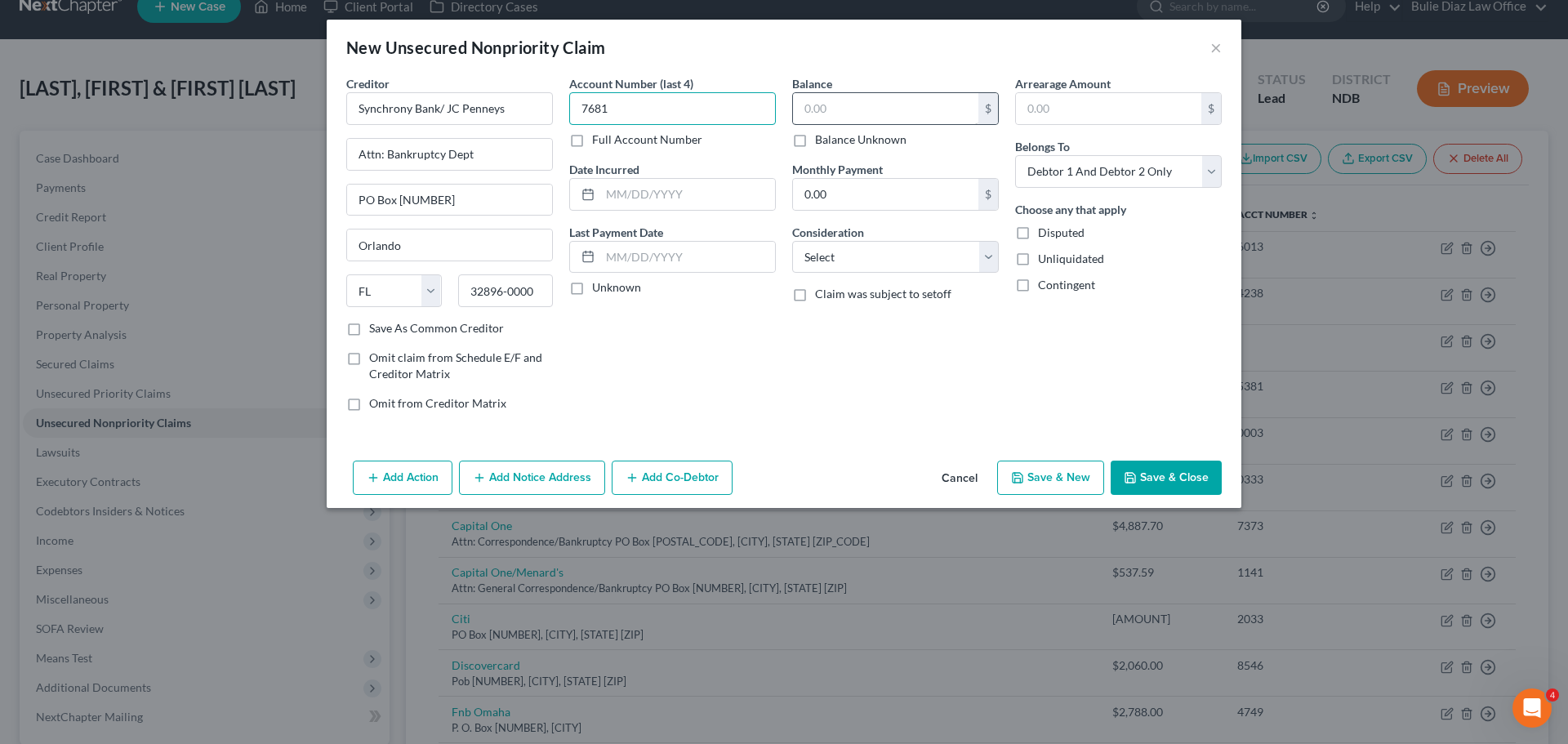 type on "7681" 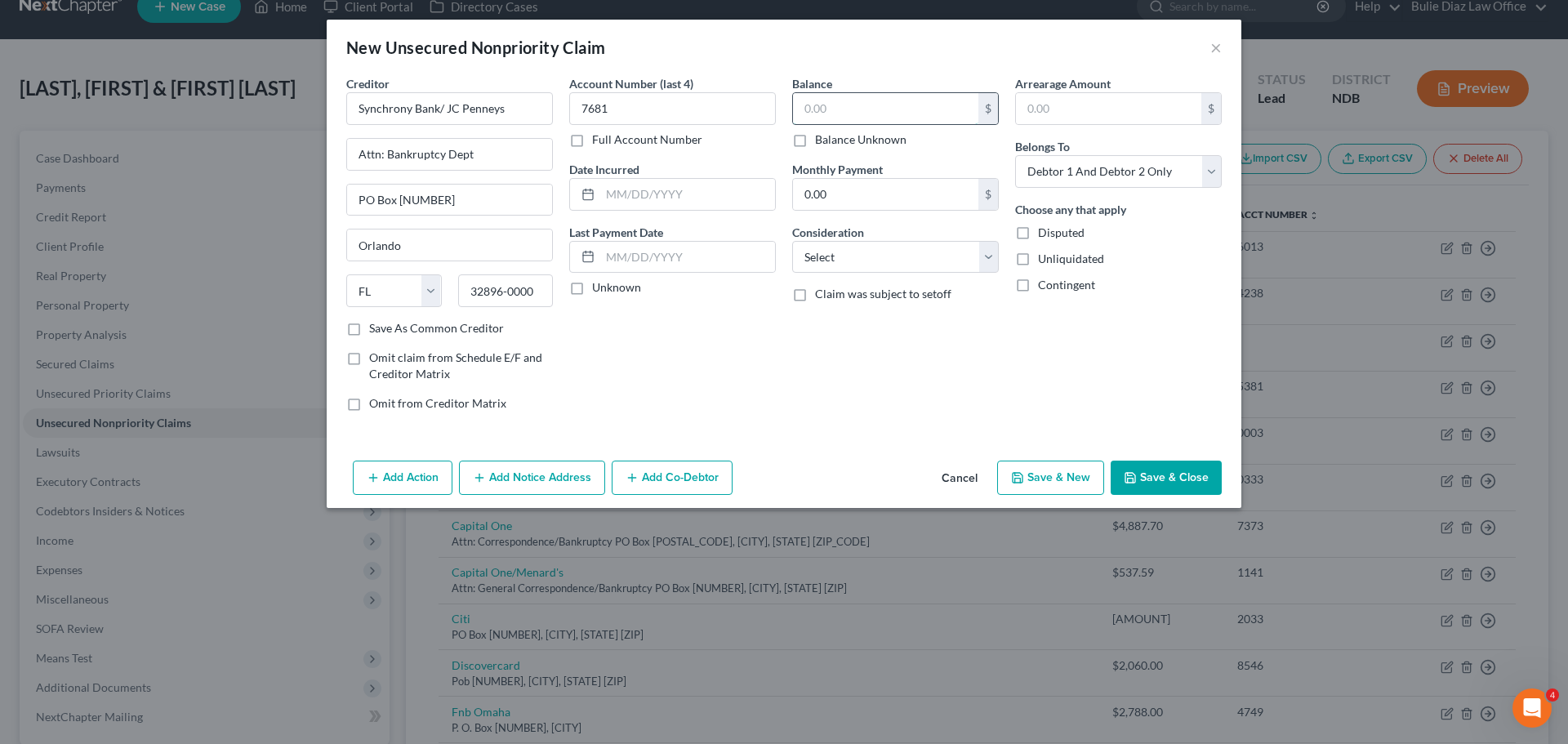 click at bounding box center (885, 109) 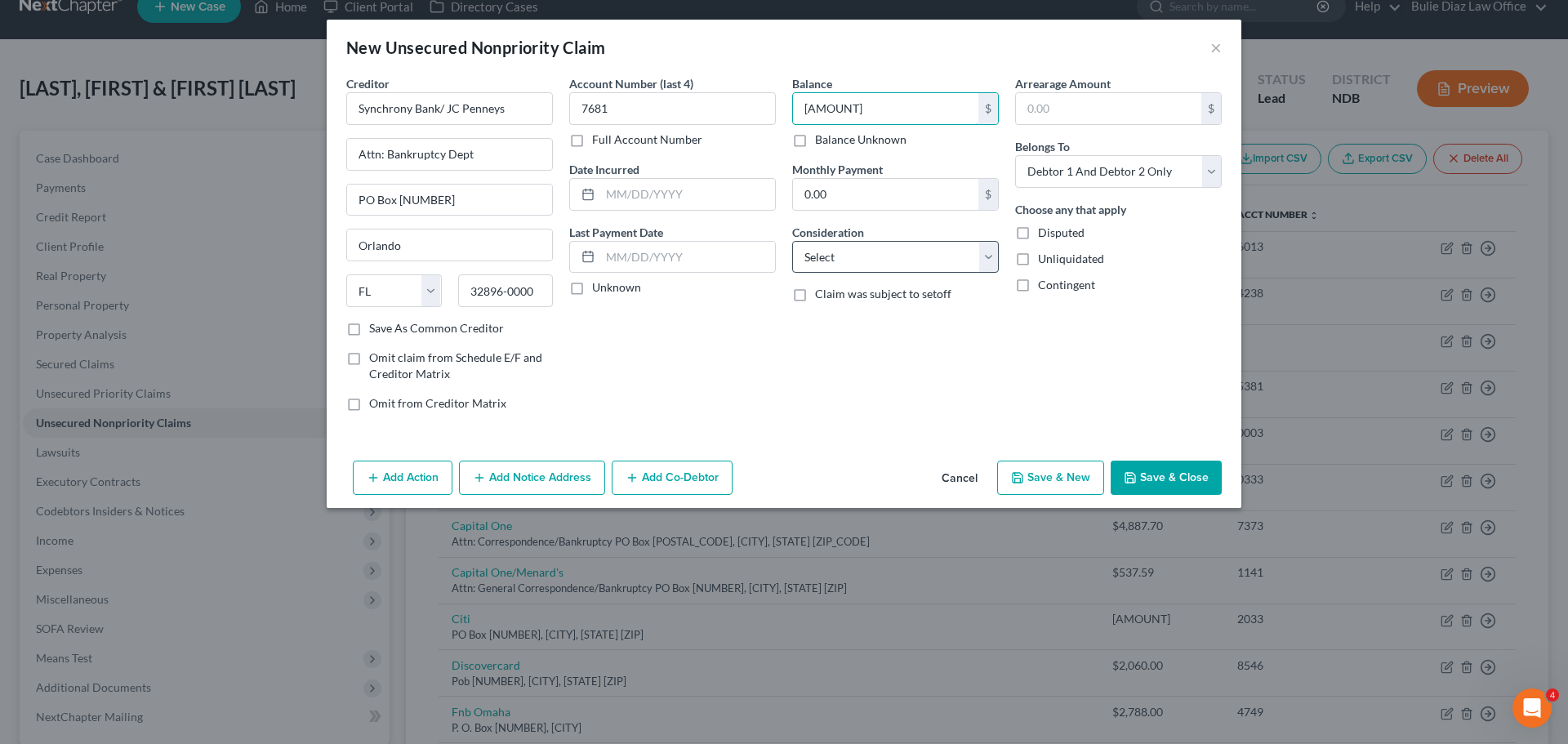 type on "2,967.14" 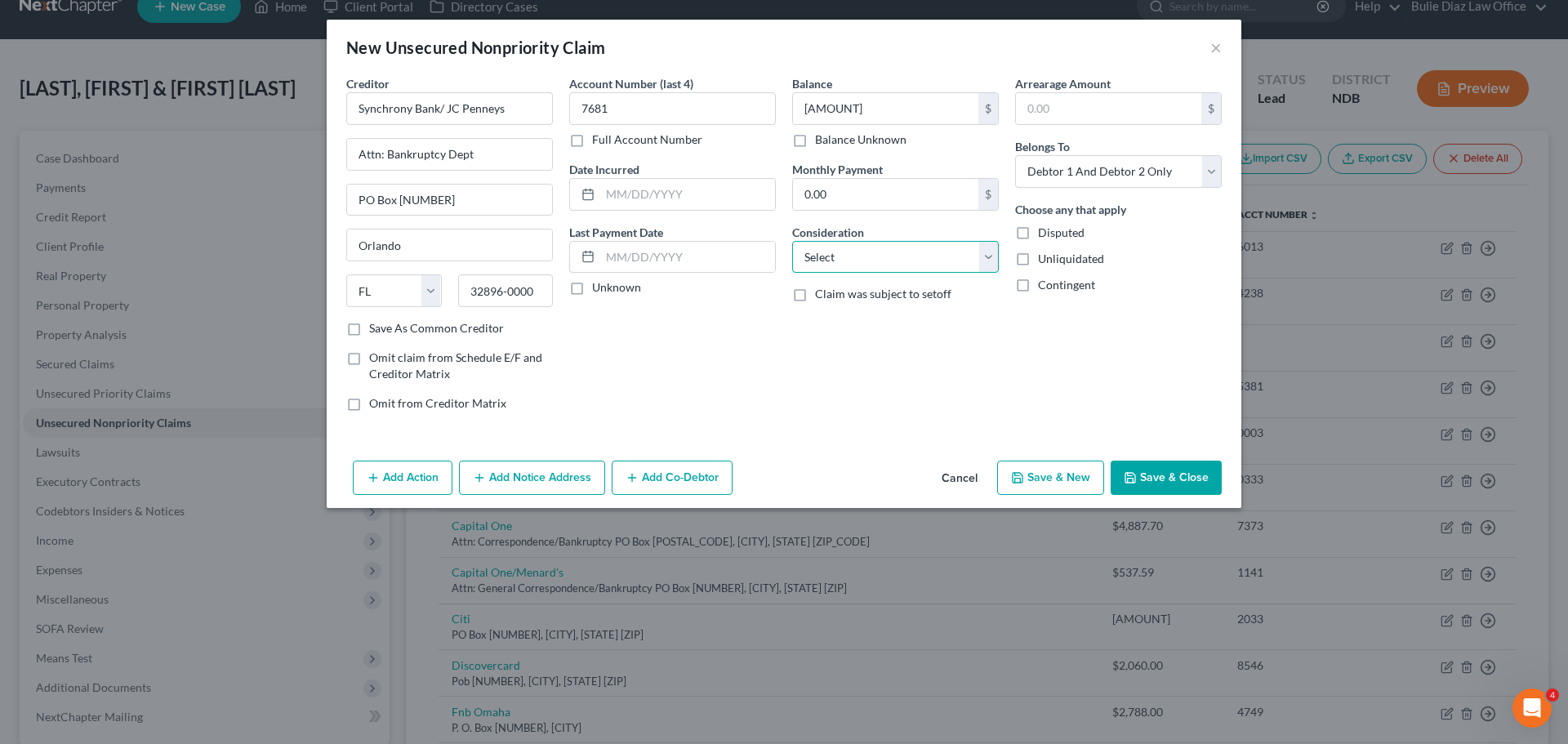 click on "Select Cable / Satellite Services Collection Agency Credit Card Debt Debt Counseling / Attorneys Deficiency Balance Domestic Support Obligations Home / Car Repairs Income Taxes Judgment Liens Medical Services Monies Loaned / Advanced Mortgage Obligation From Divorce Or Separation Obligation To Pensions Other Overdrawn Bank Account Promised To Help Pay Creditors Student Loans Suppliers And Vendors Telephone / Internet Services Utility Services" at bounding box center (895, 257) 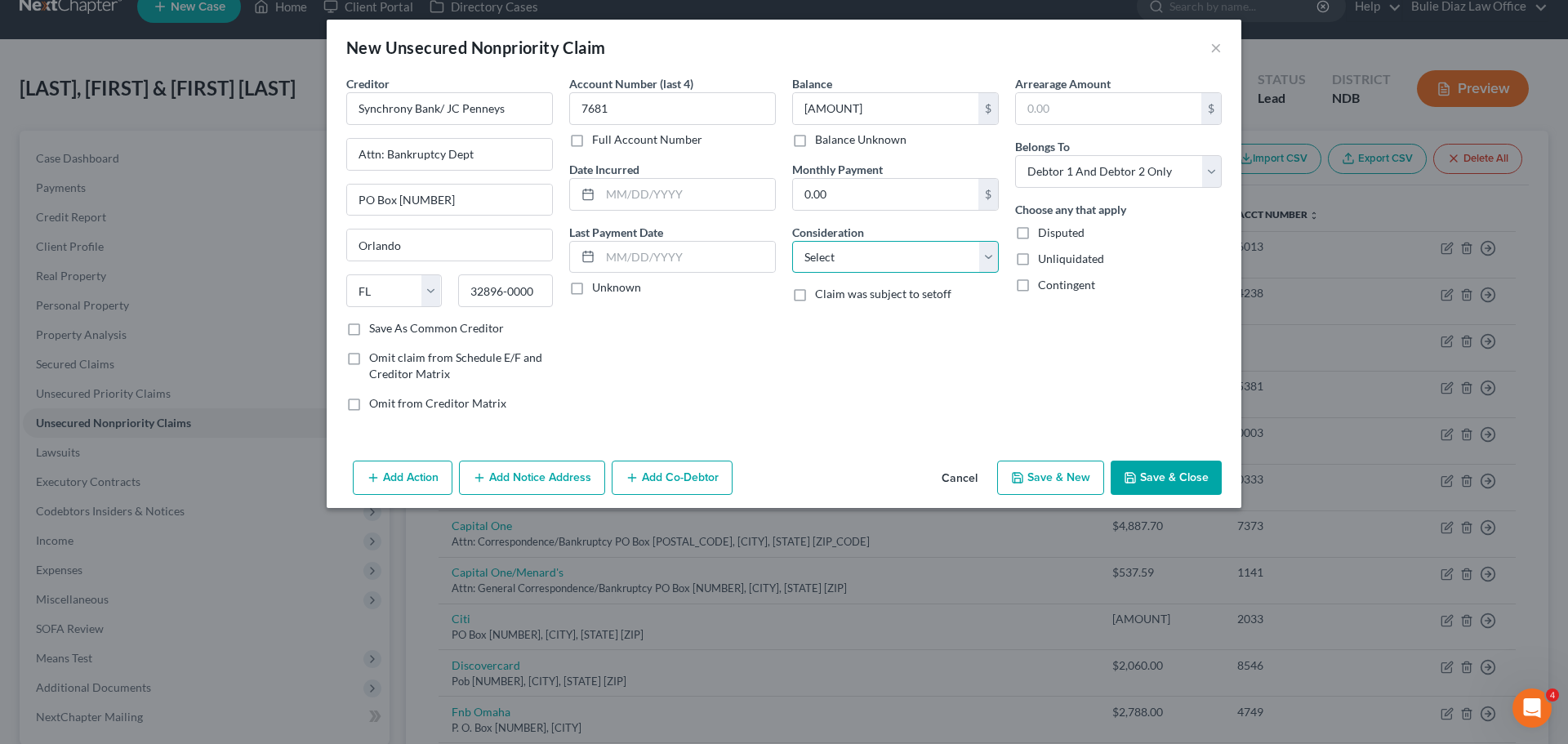 select on "2" 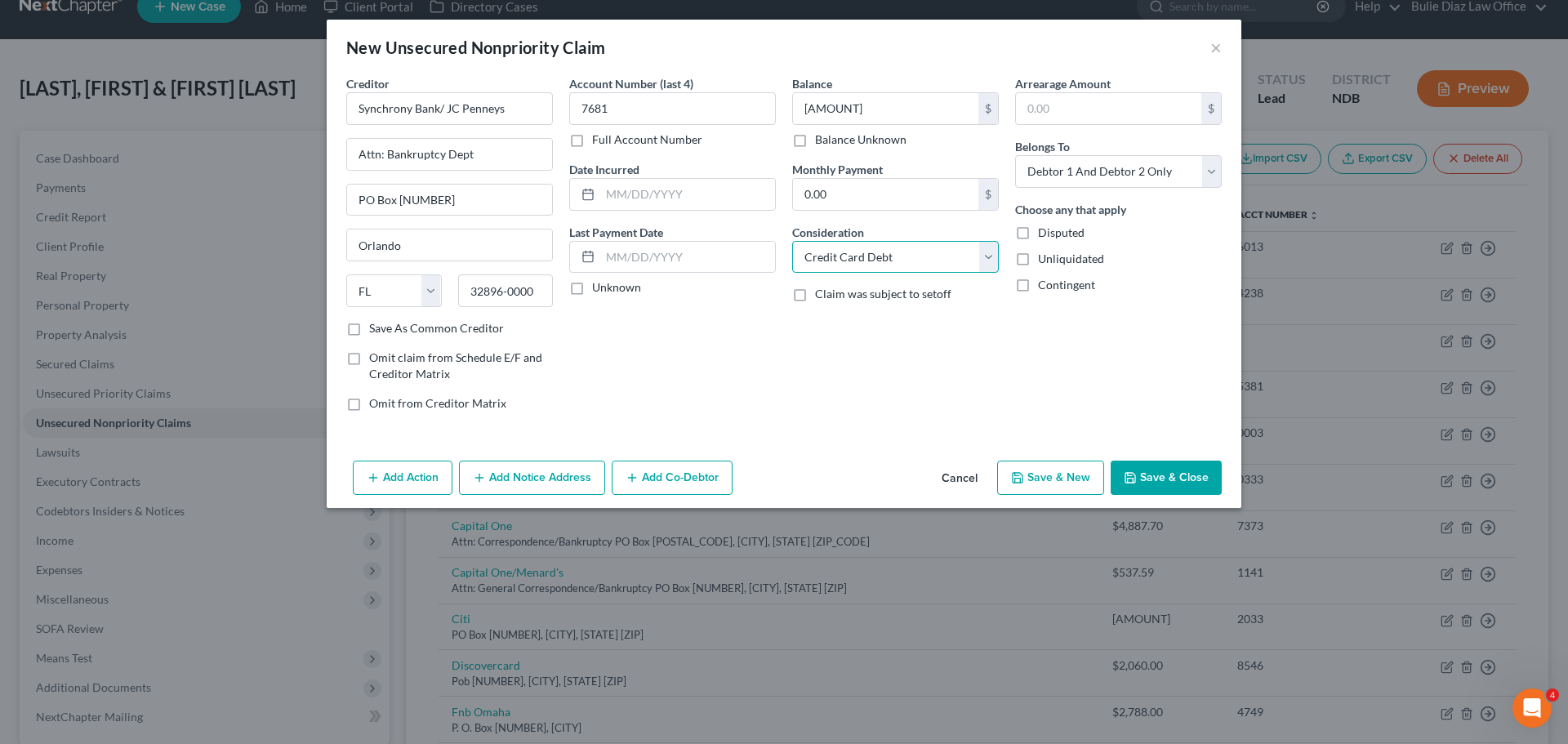 click on "Select Cable / Satellite Services Collection Agency Credit Card Debt Debt Counseling / Attorneys Deficiency Balance Domestic Support Obligations Home / Car Repairs Income Taxes Judgment Liens Medical Services Monies Loaned / Advanced Mortgage Obligation From Divorce Or Separation Obligation To Pensions Other Overdrawn Bank Account Promised To Help Pay Creditors Student Loans Suppliers And Vendors Telephone / Internet Services Utility Services" at bounding box center (895, 257) 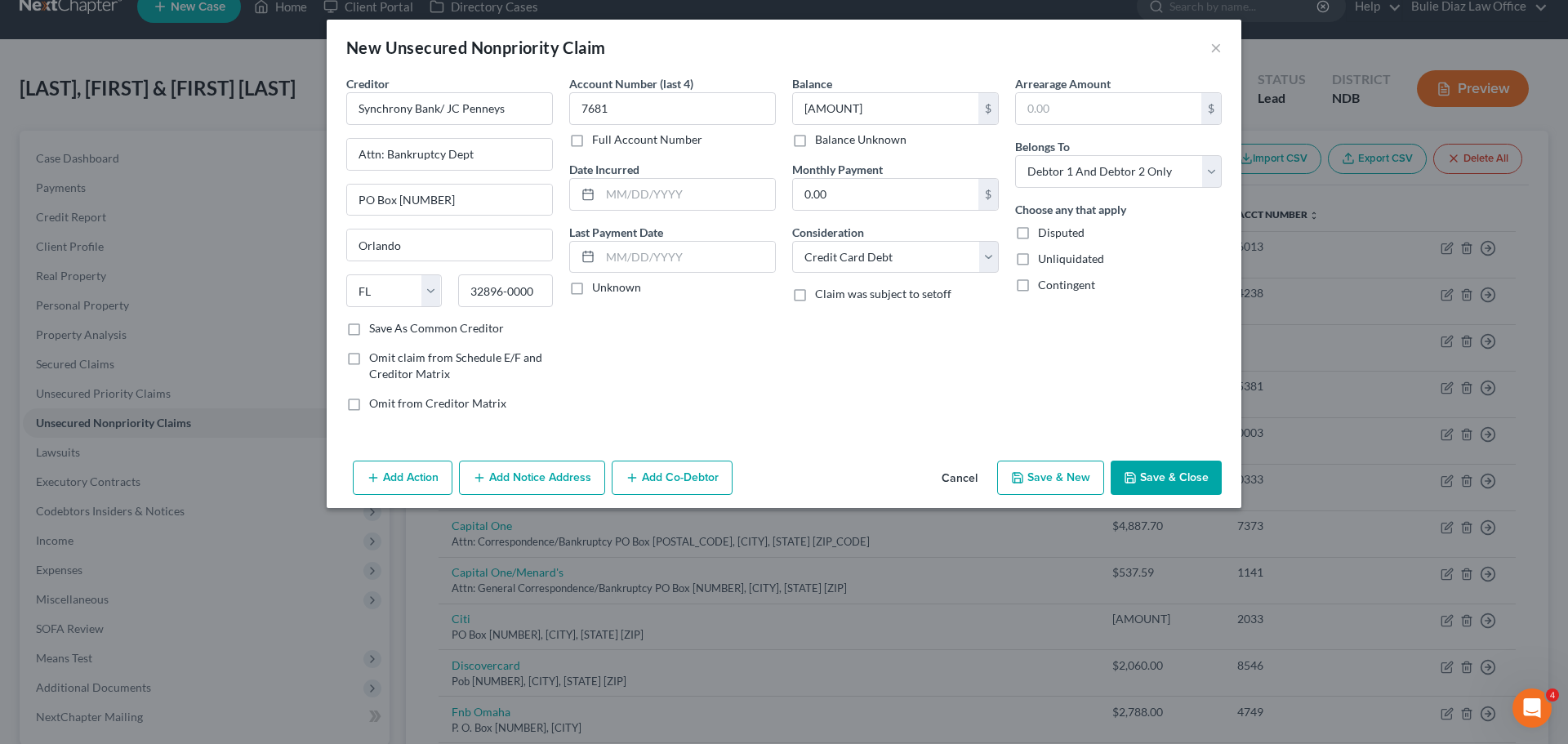 click on "Save As Common Creditor" at bounding box center (436, 328) 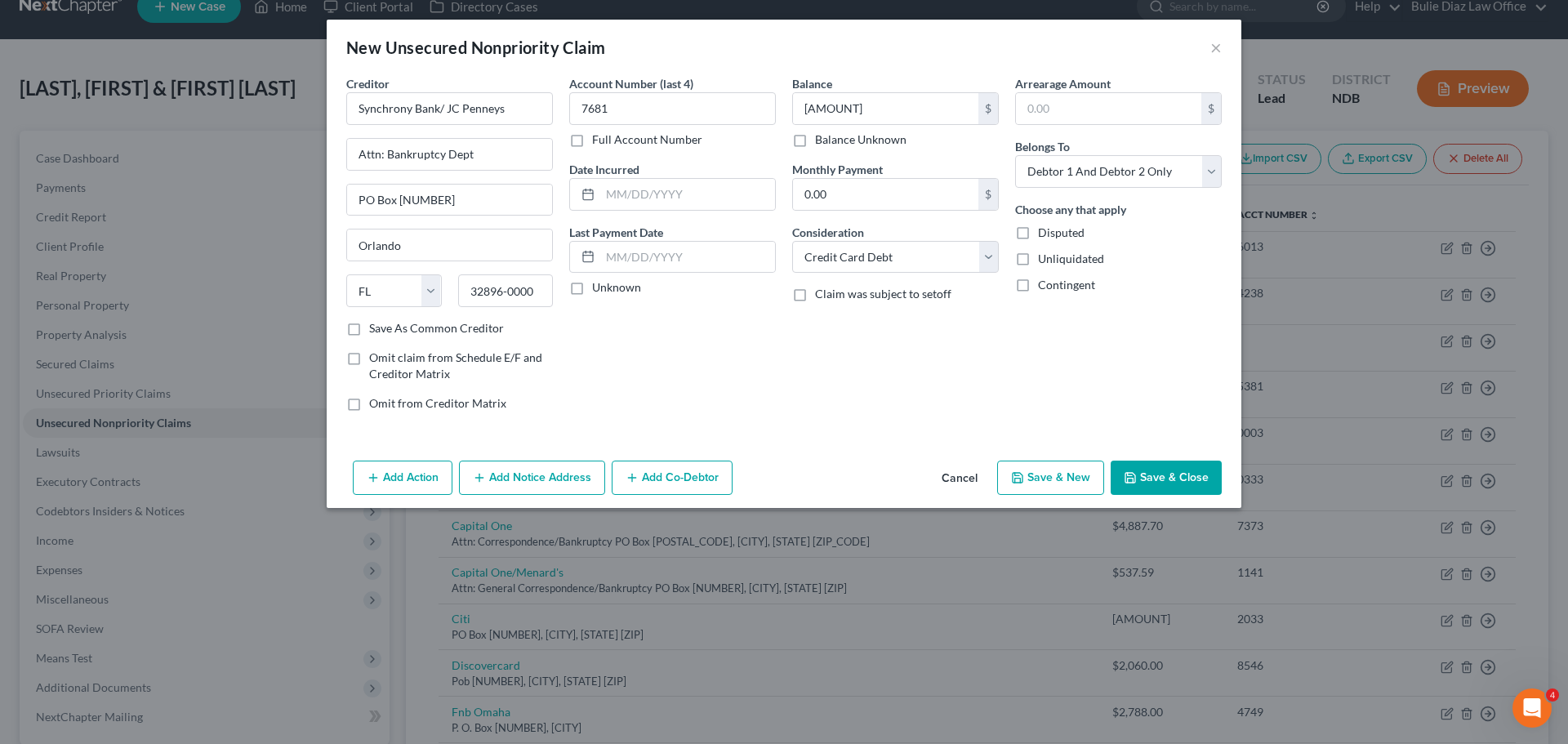 click on "Save As Common Creditor" at bounding box center [381, 325] 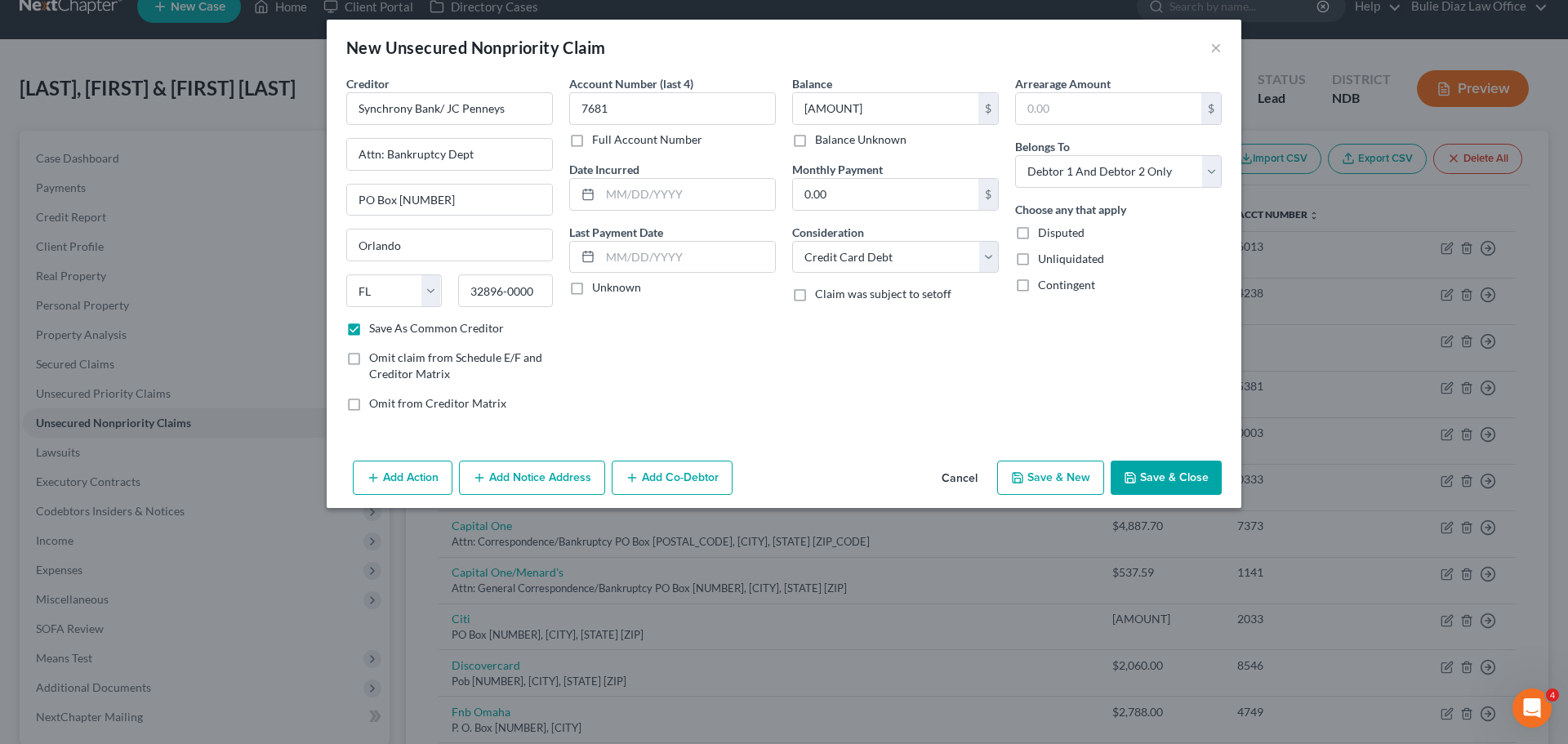 click on "Save & Close" at bounding box center (1166, 478) 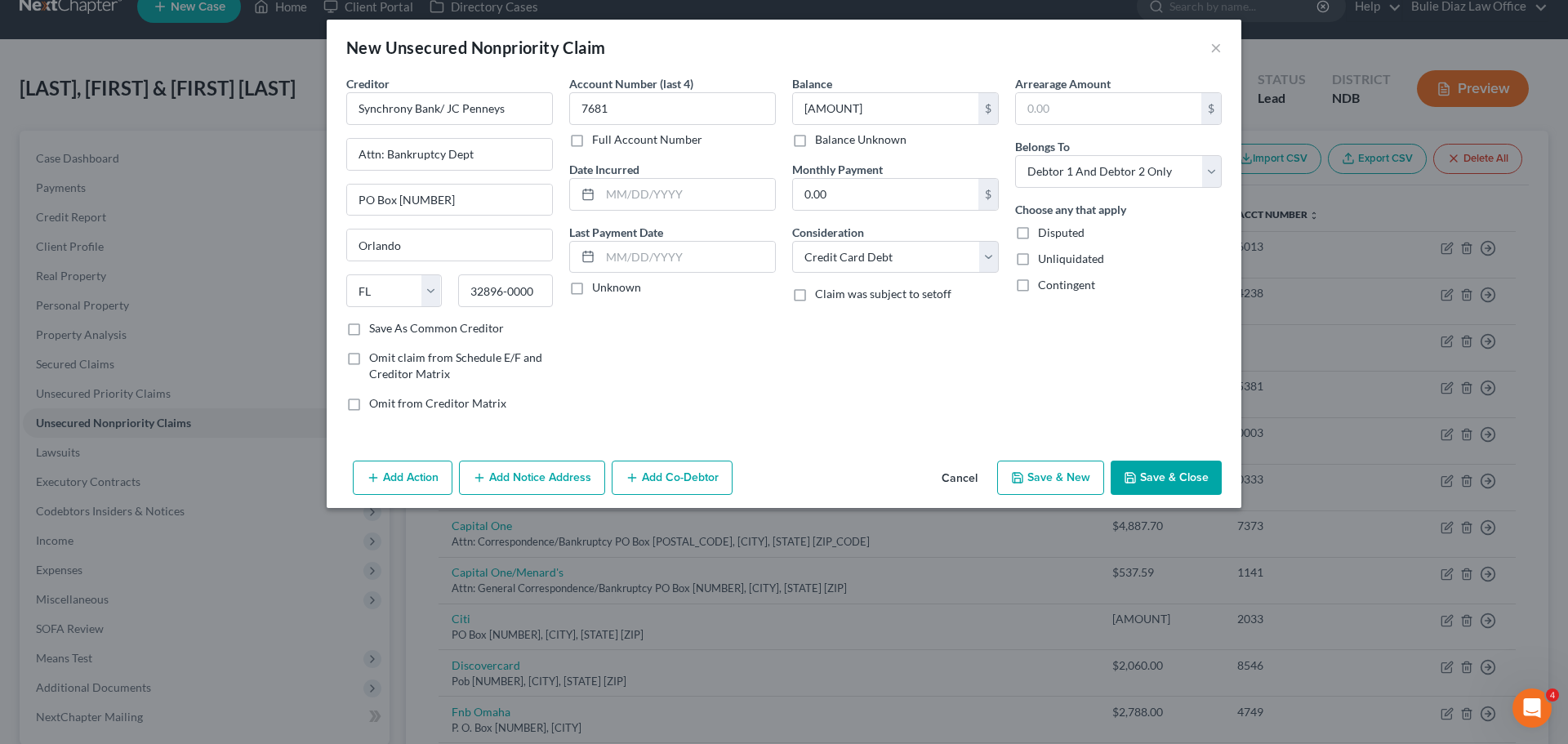 checkbox on "false" 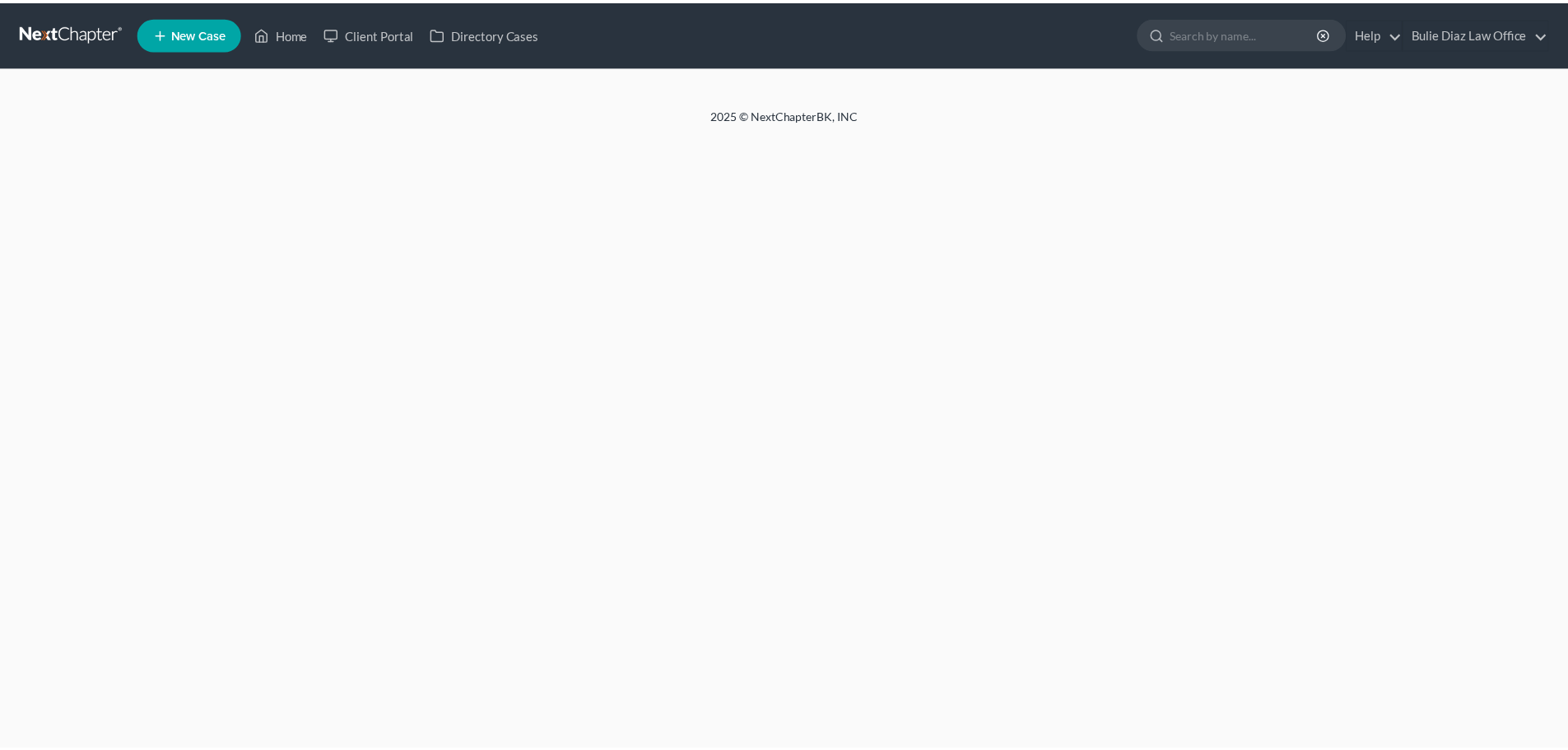 scroll, scrollTop: 0, scrollLeft: 0, axis: both 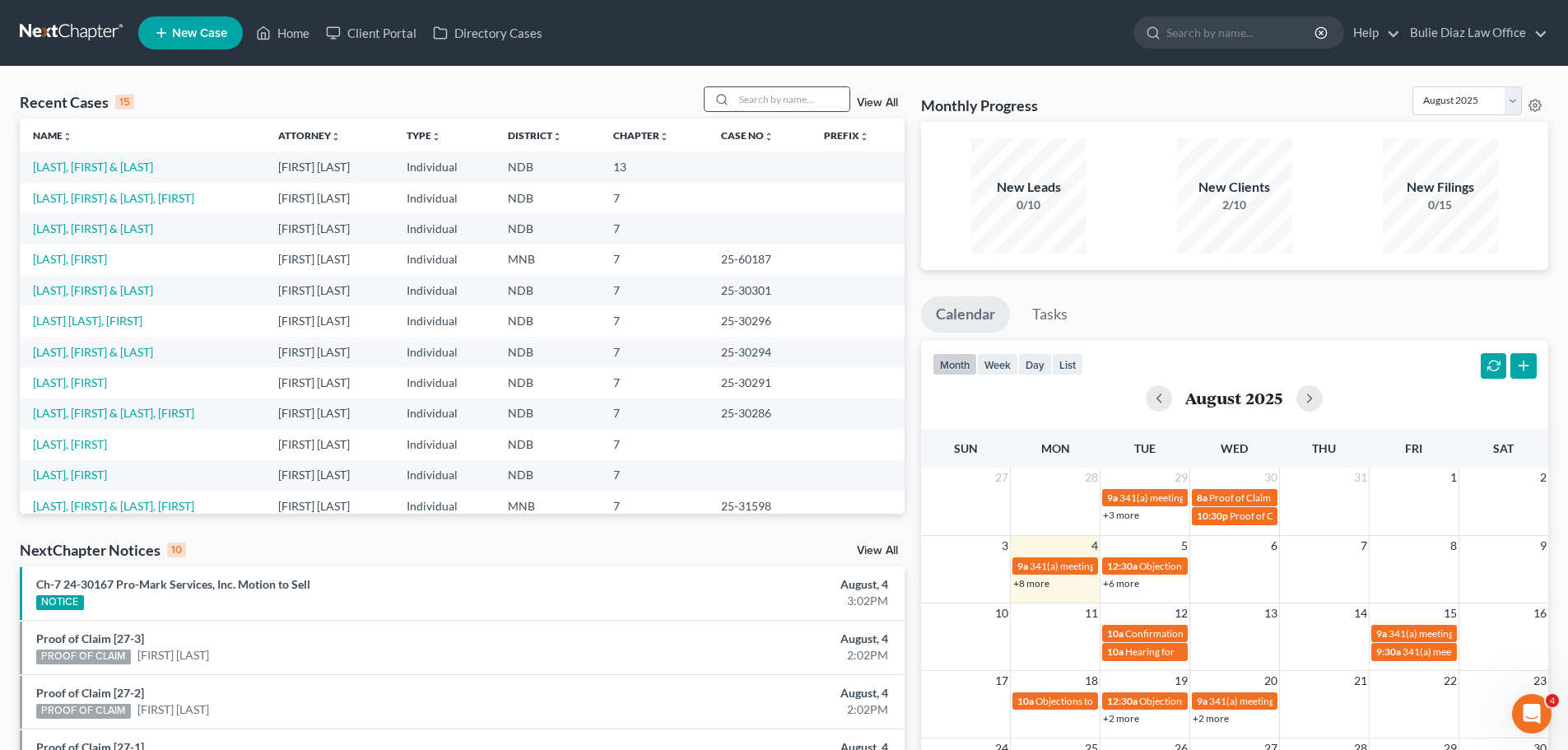 click at bounding box center (792, 99) 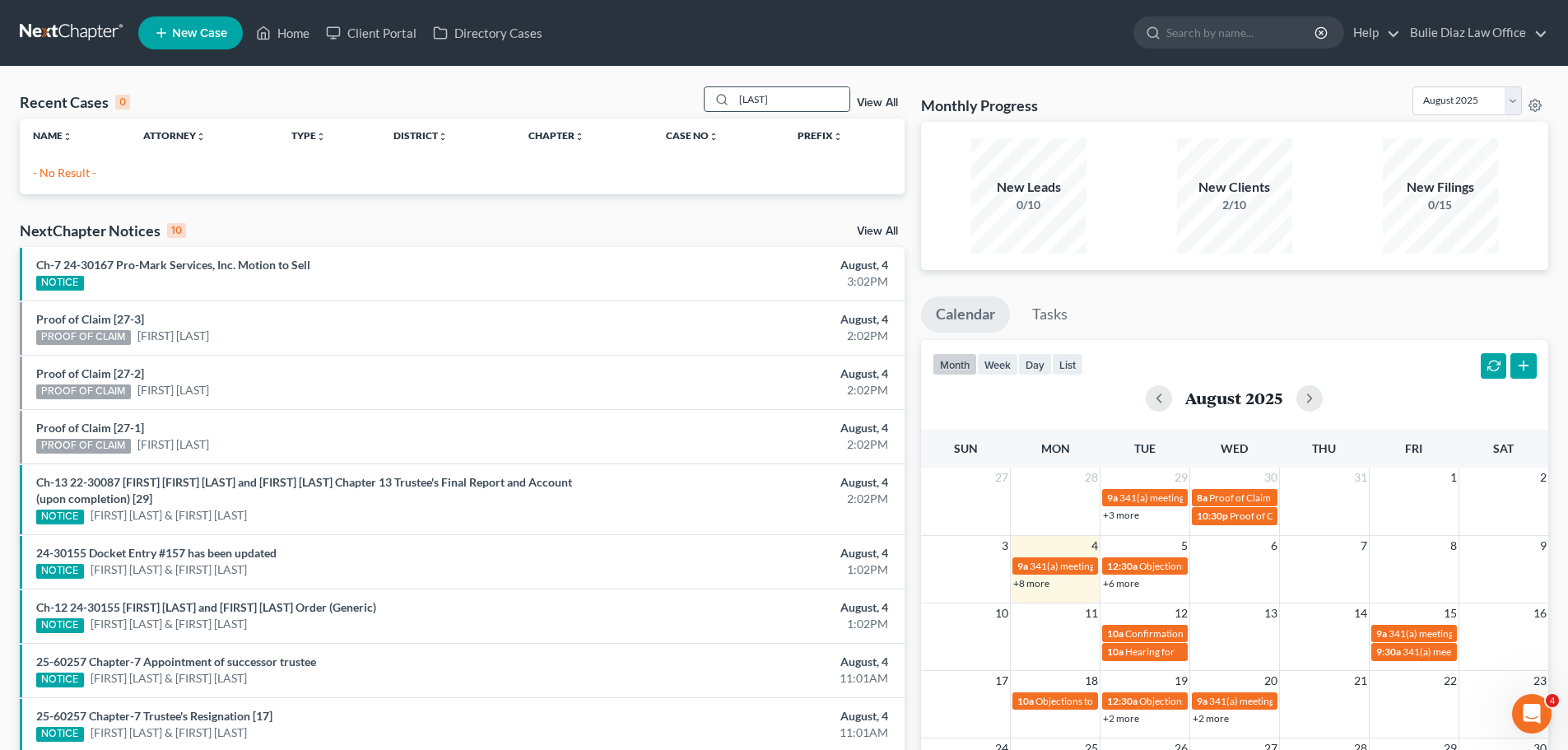 type on "[LAST]" 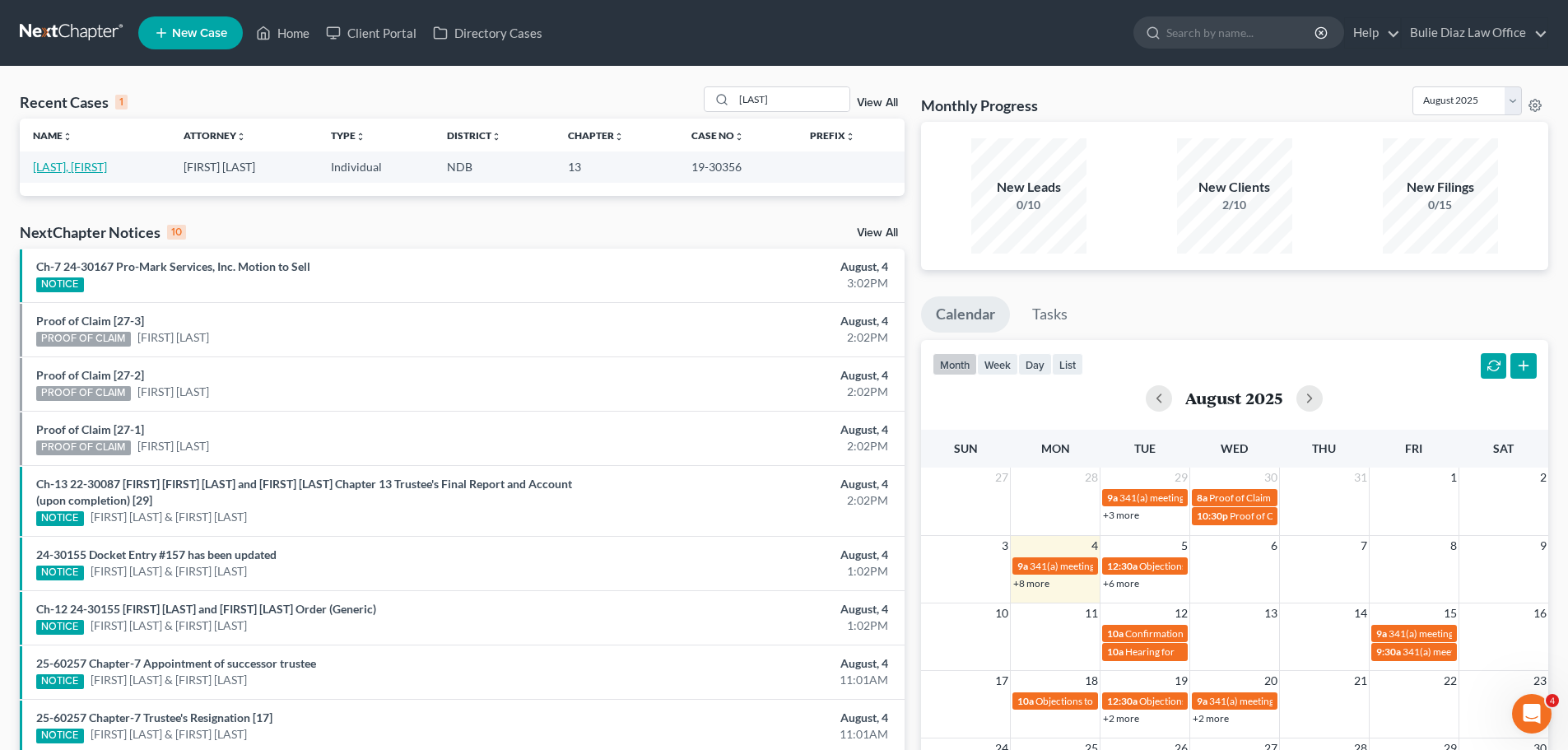 click on "[LAST], [FIRST]" at bounding box center [70, 166] 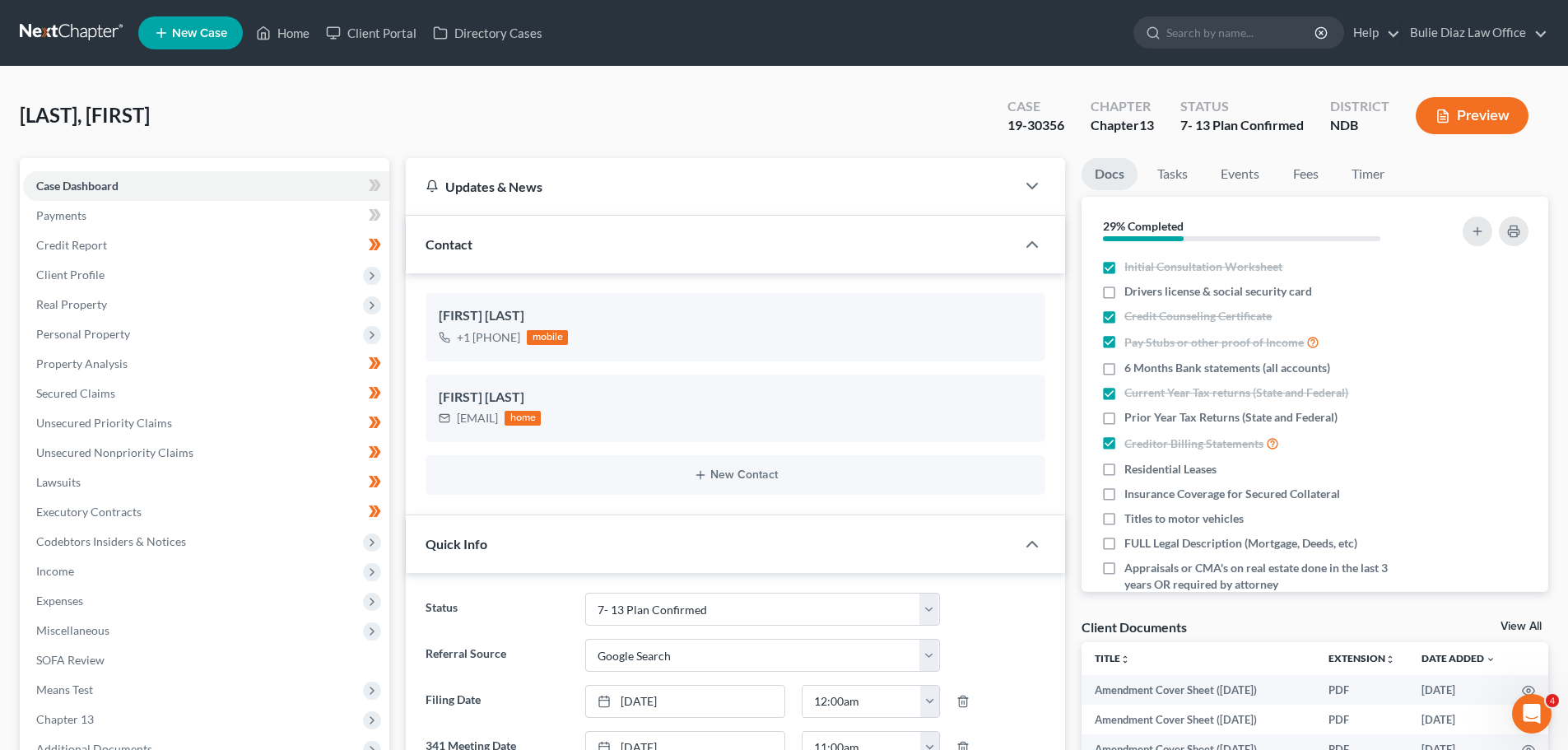 scroll, scrollTop: 915, scrollLeft: 0, axis: vertical 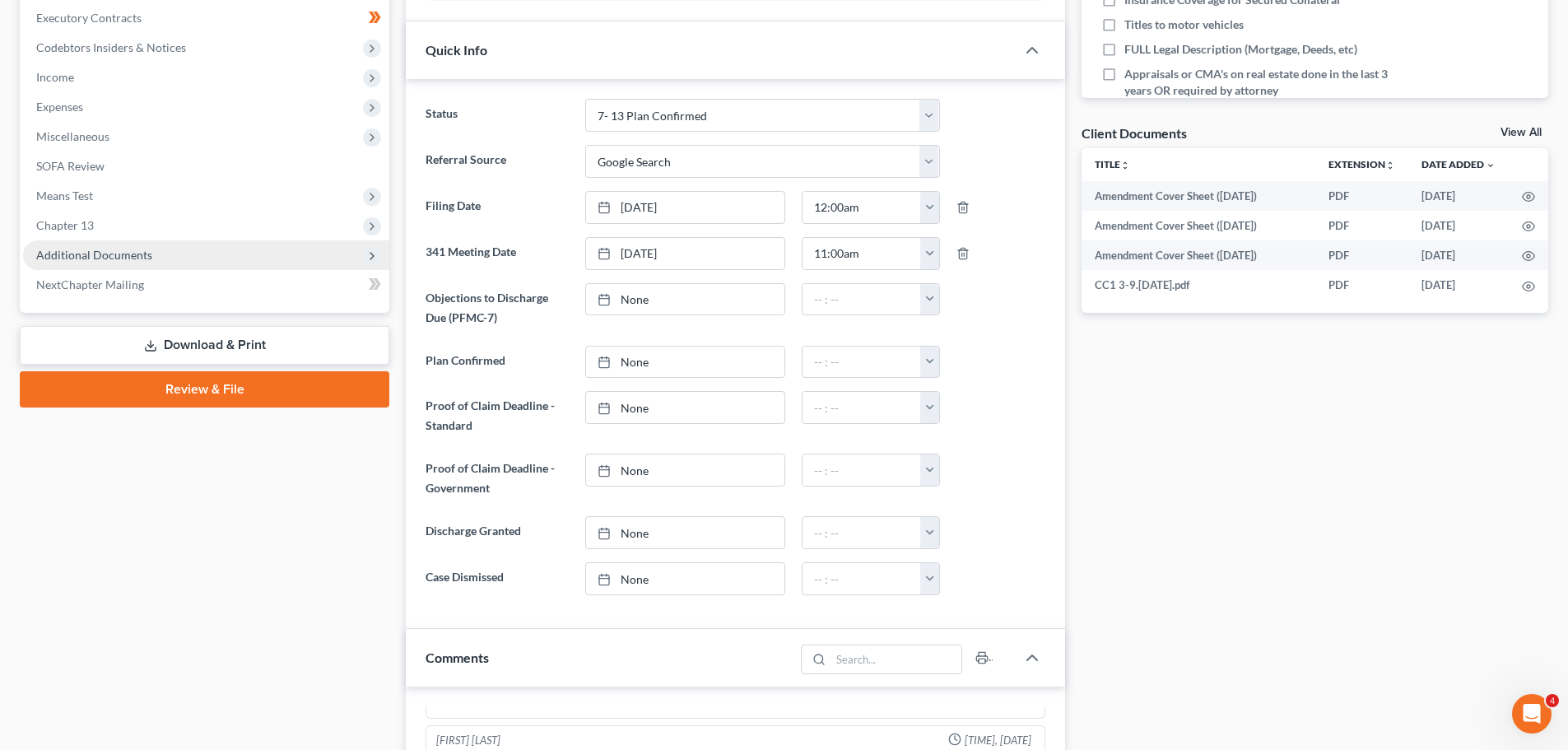 click on "Additional Documents" at bounding box center (94, 254) 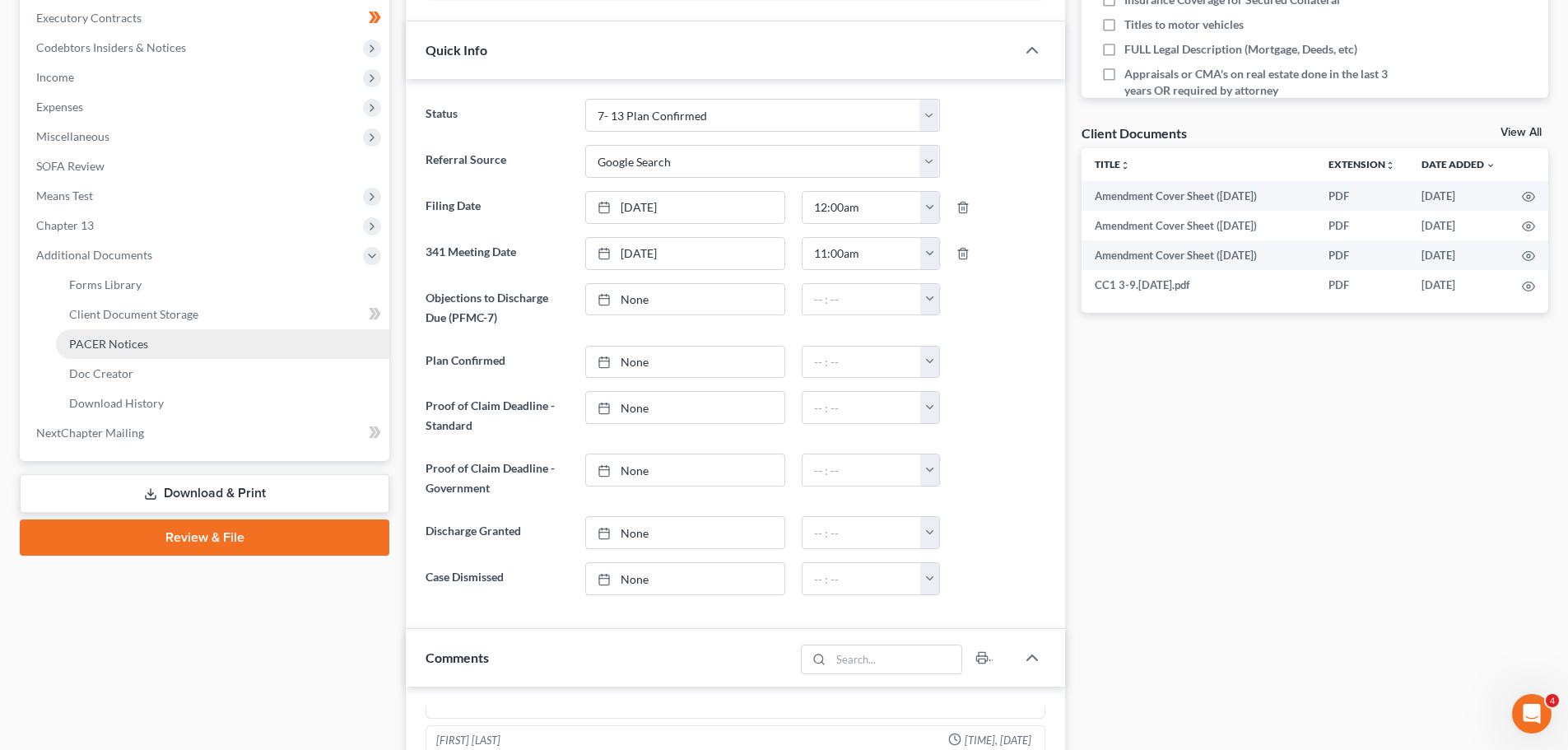 click on "PACER Notices" at bounding box center [109, 343] 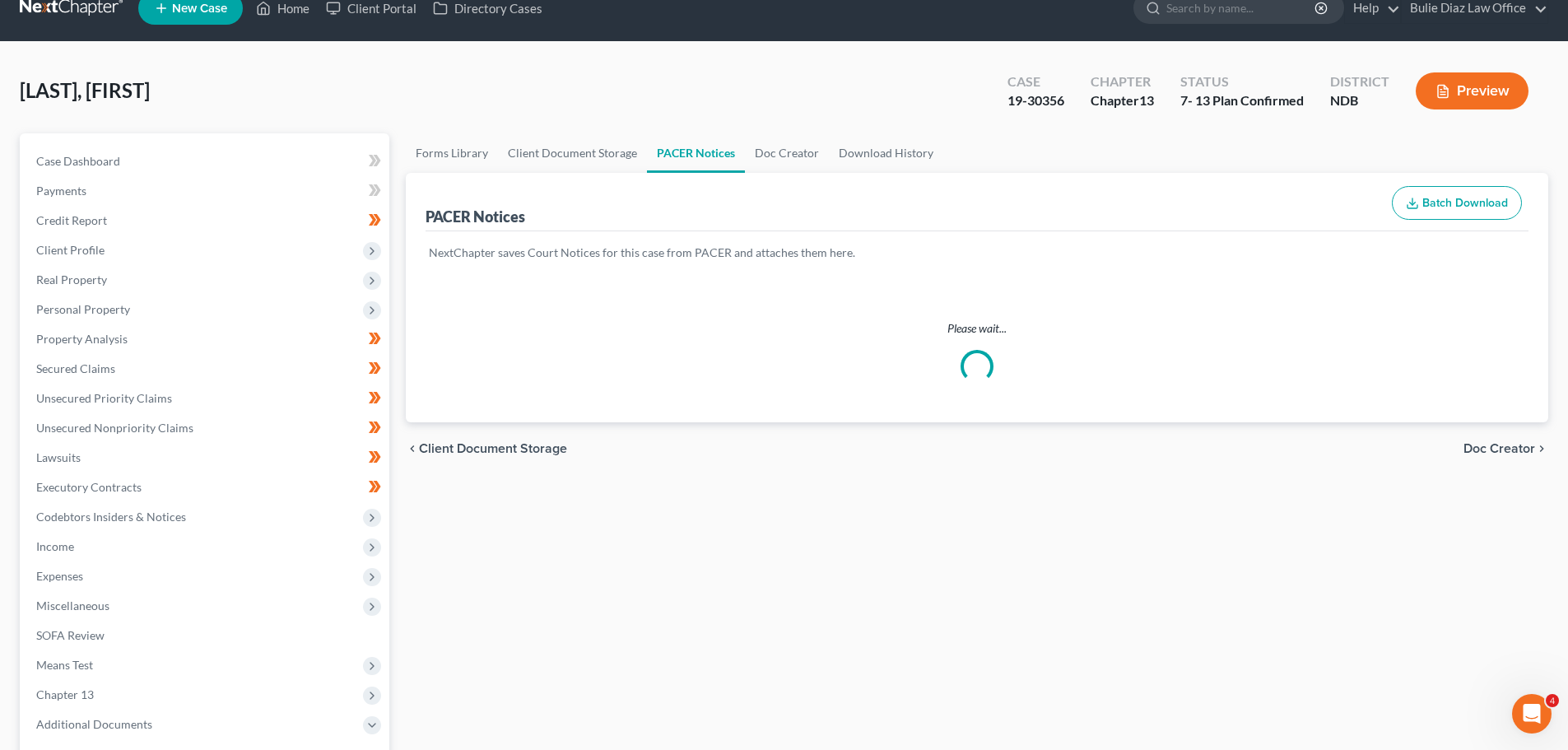 scroll, scrollTop: 0, scrollLeft: 0, axis: both 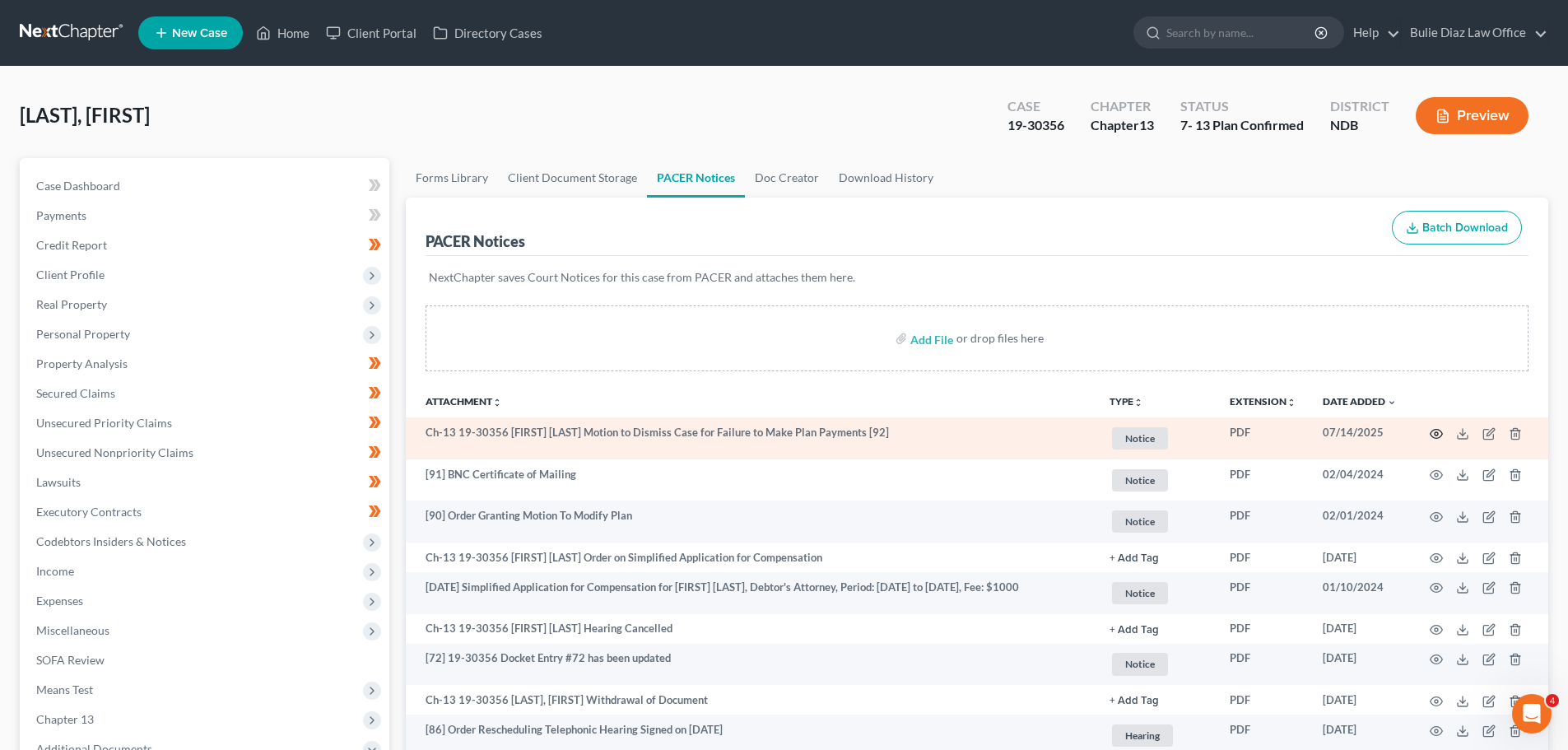 click 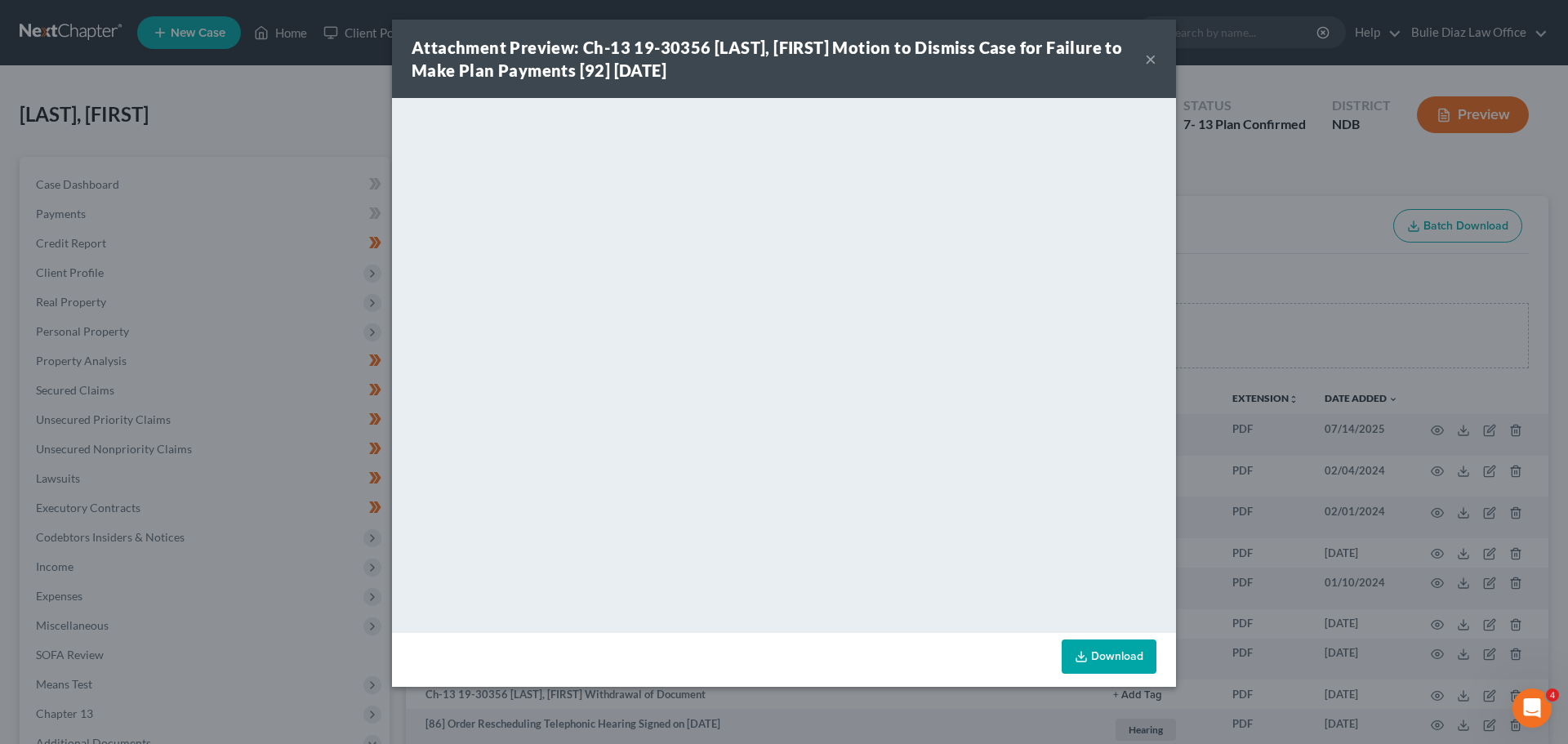 click on "×" at bounding box center [1151, 59] 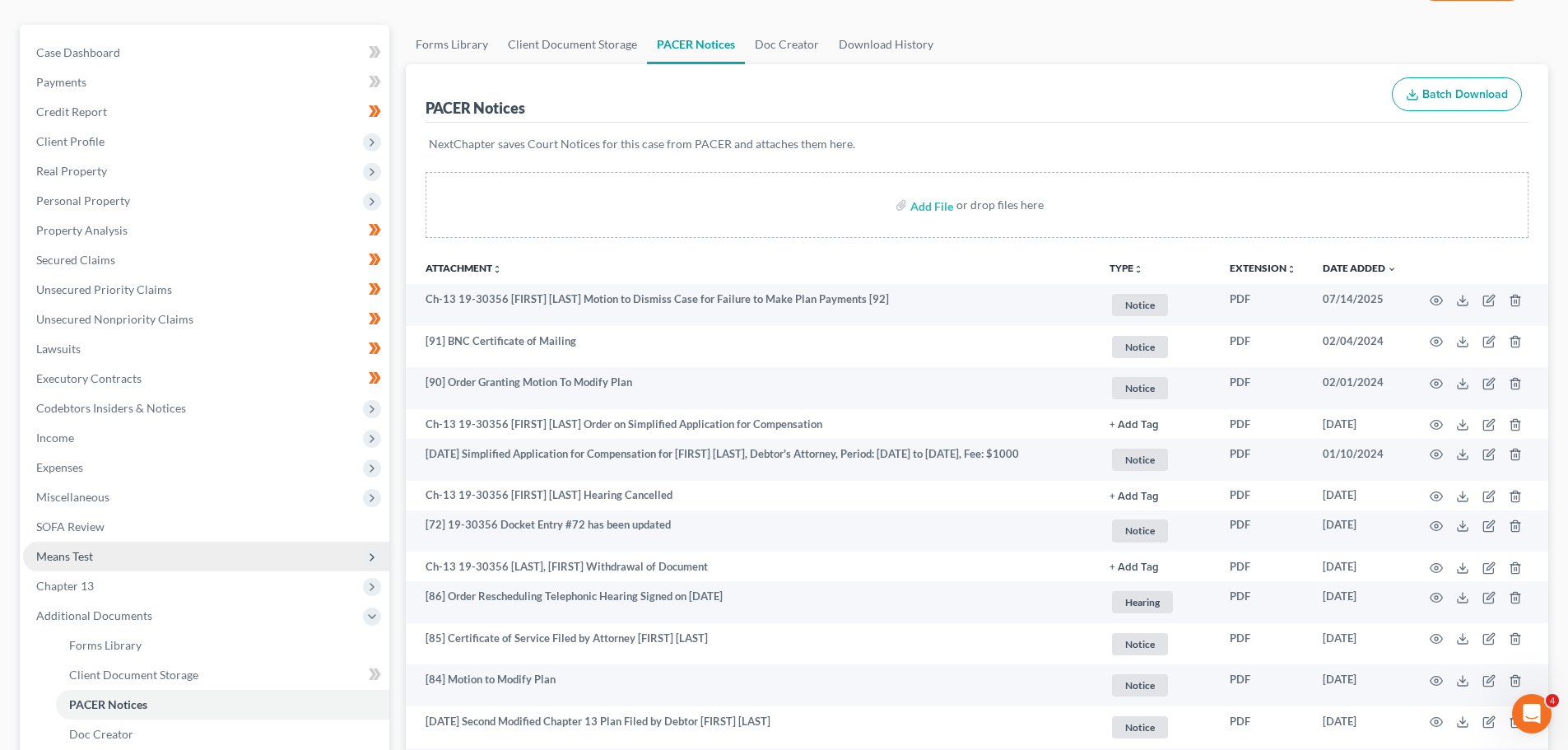 scroll, scrollTop: 82, scrollLeft: 0, axis: vertical 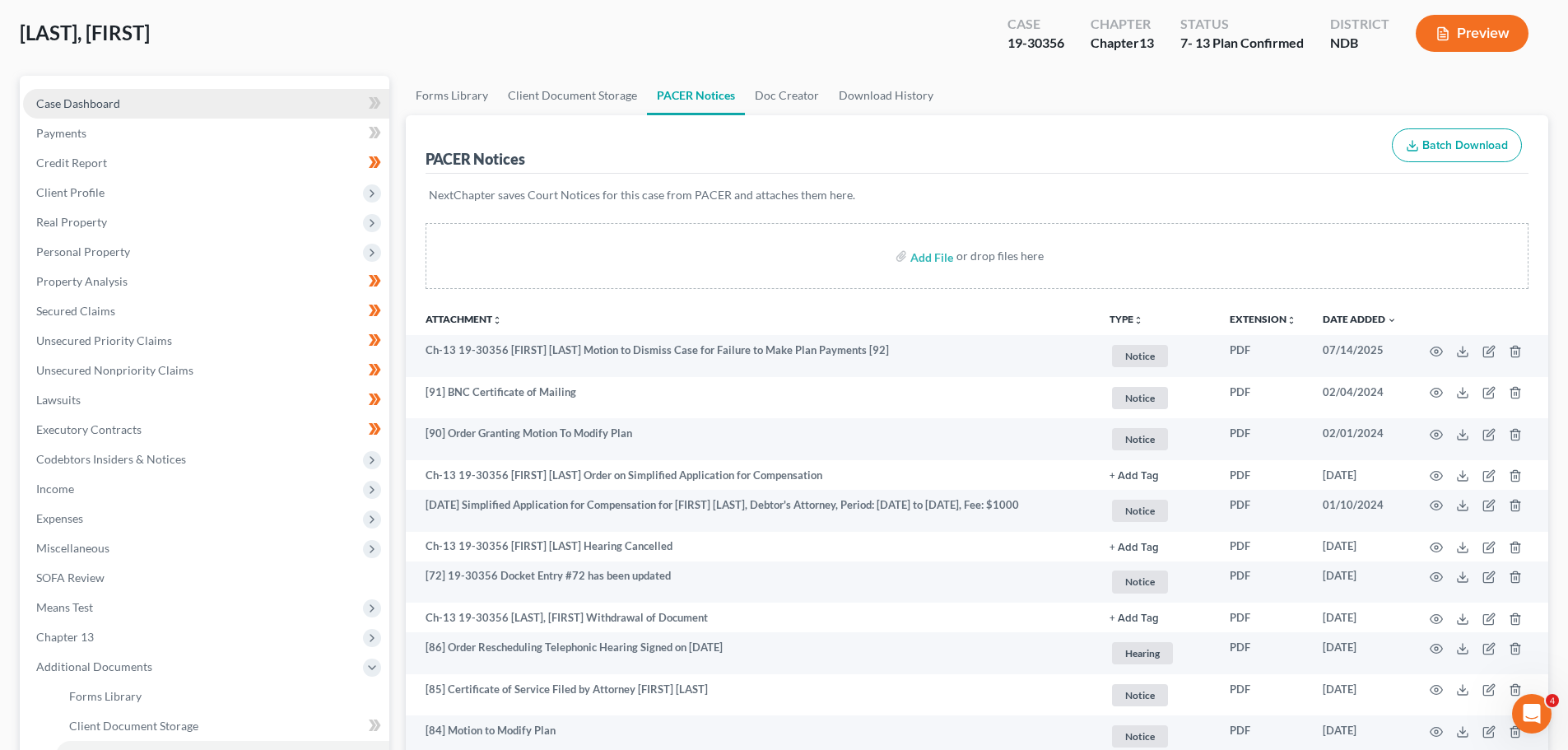 click on "Case Dashboard" at bounding box center (78, 103) 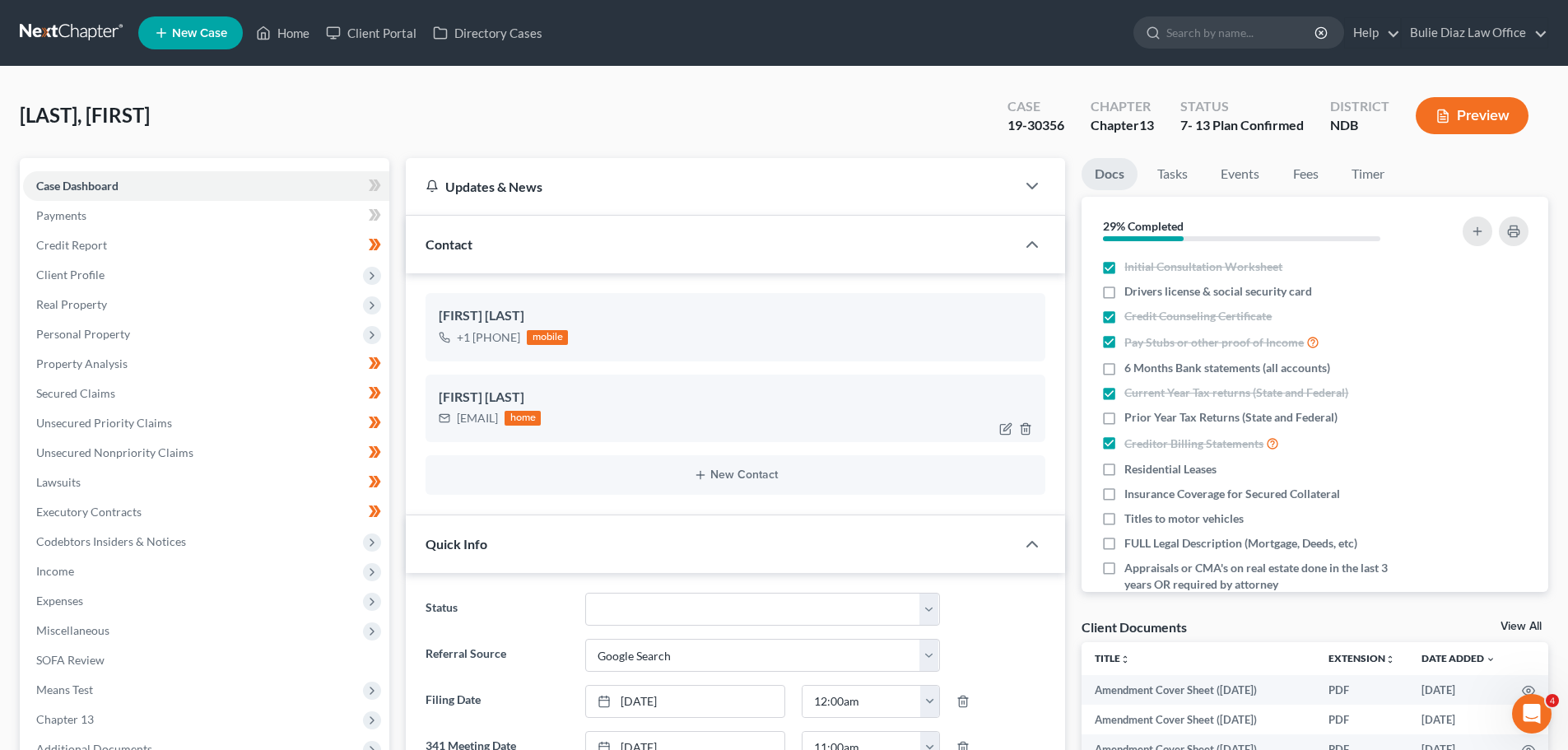 scroll, scrollTop: 247, scrollLeft: 0, axis: vertical 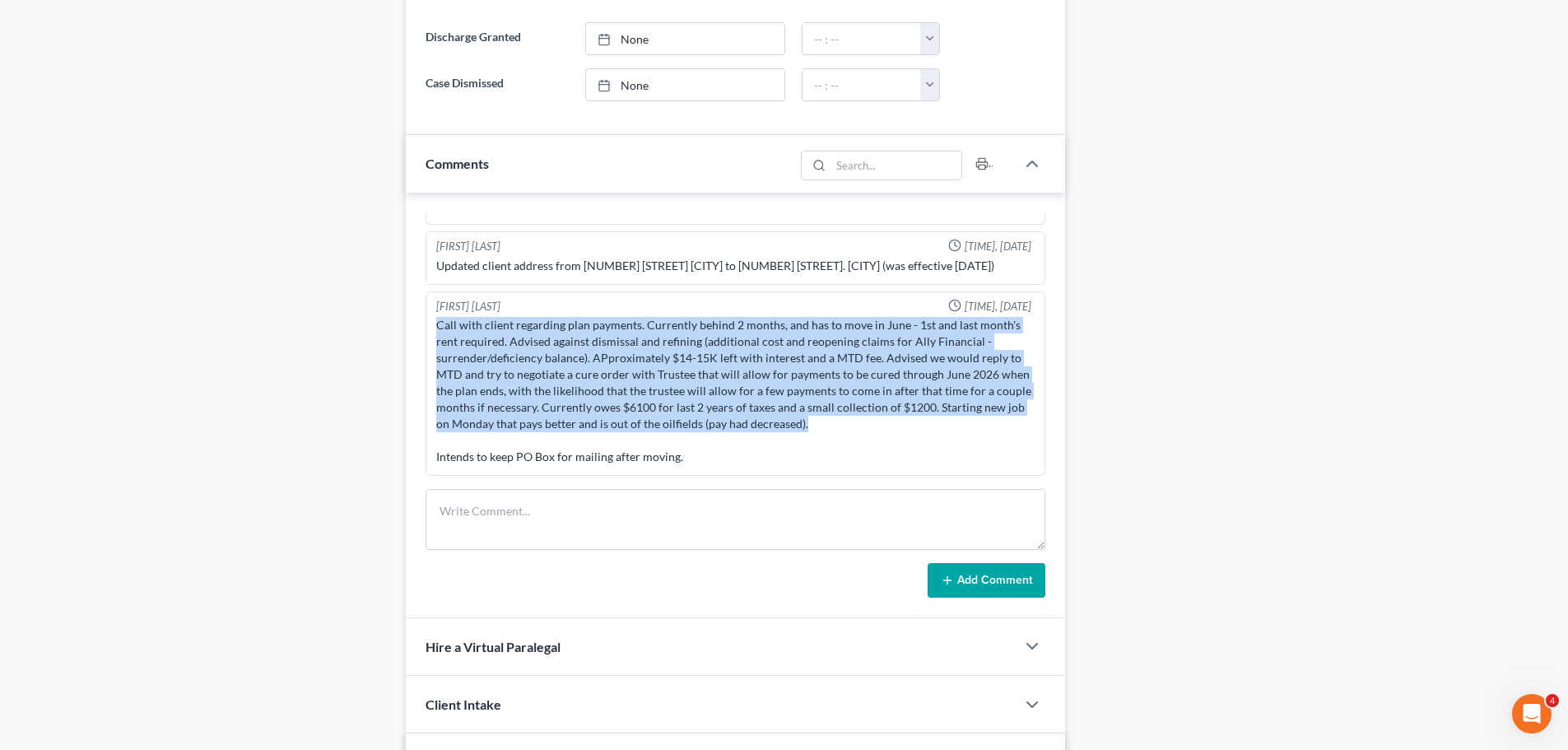 drag, startPoint x: 438, startPoint y: 326, endPoint x: 820, endPoint y: 423, distance: 394.12308 